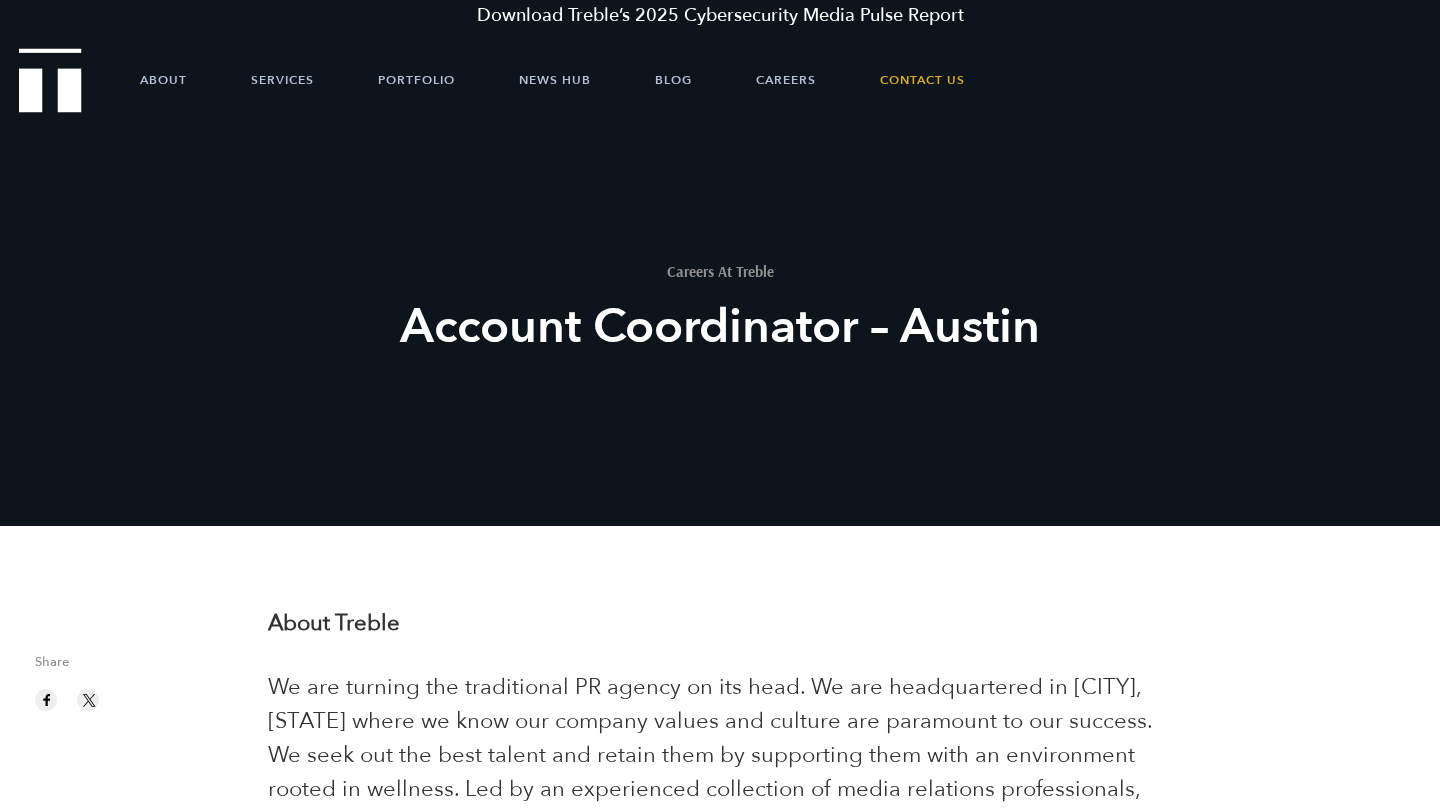 scroll, scrollTop: 68, scrollLeft: 0, axis: vertical 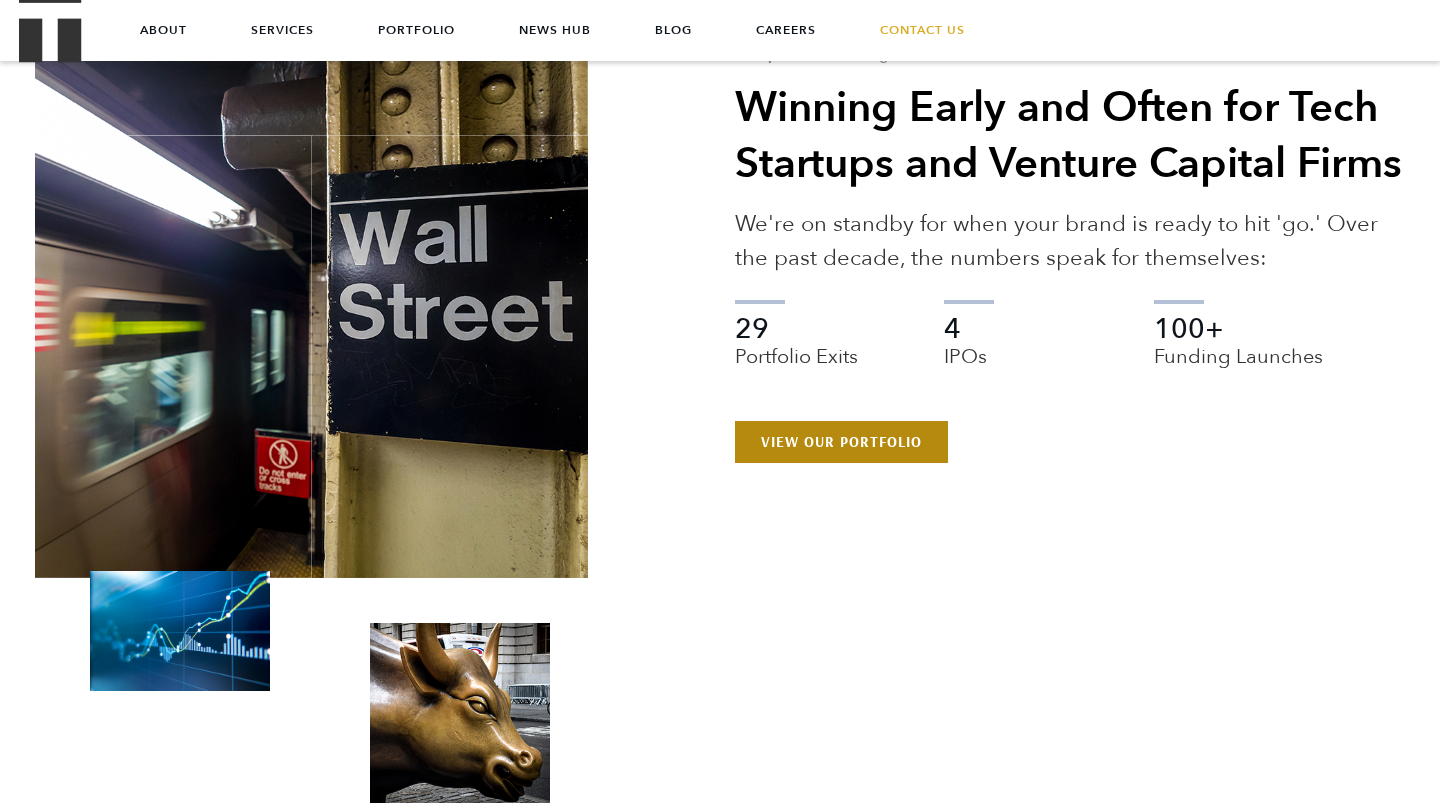 click on "View Our Portfolio" at bounding box center (841, 442) 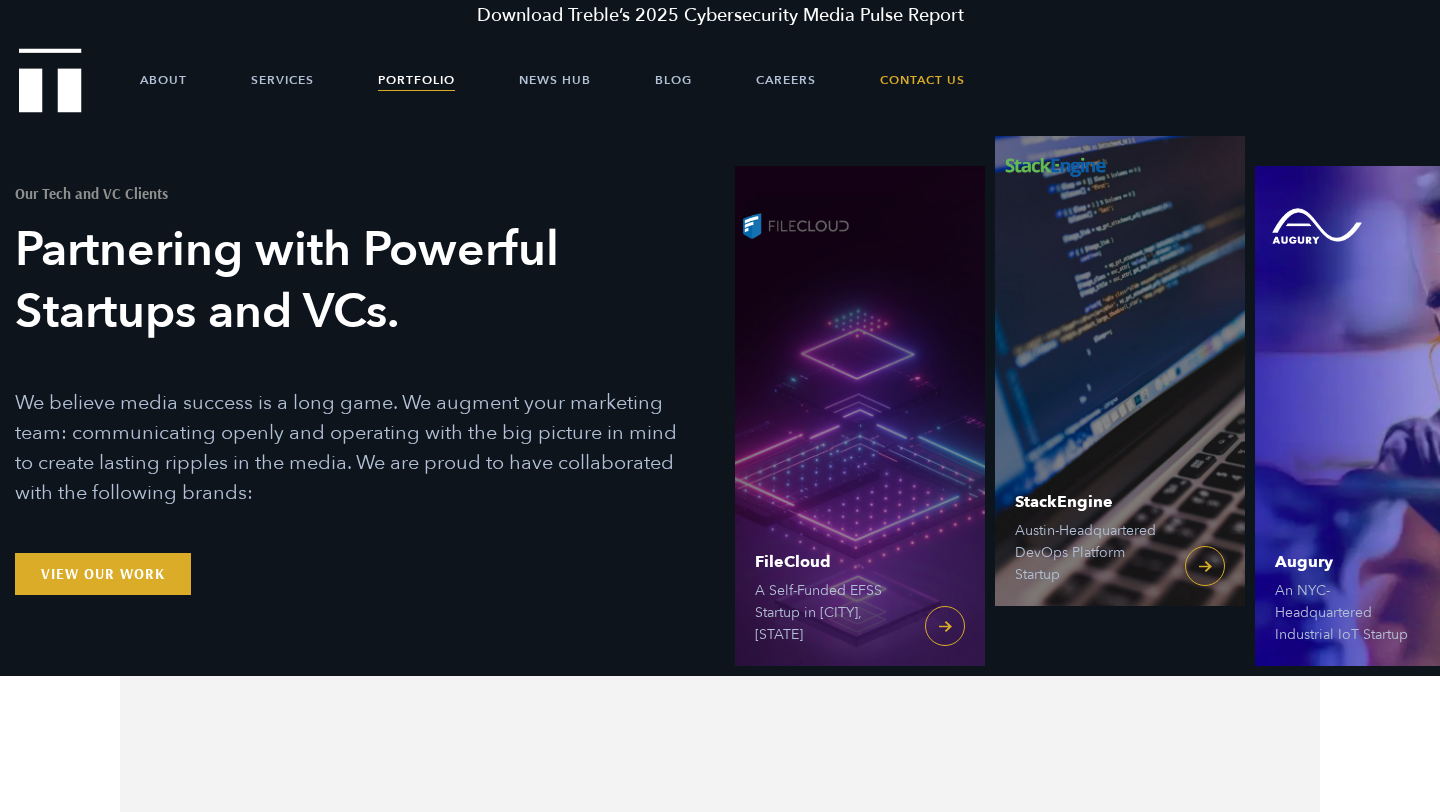 scroll, scrollTop: 0, scrollLeft: 0, axis: both 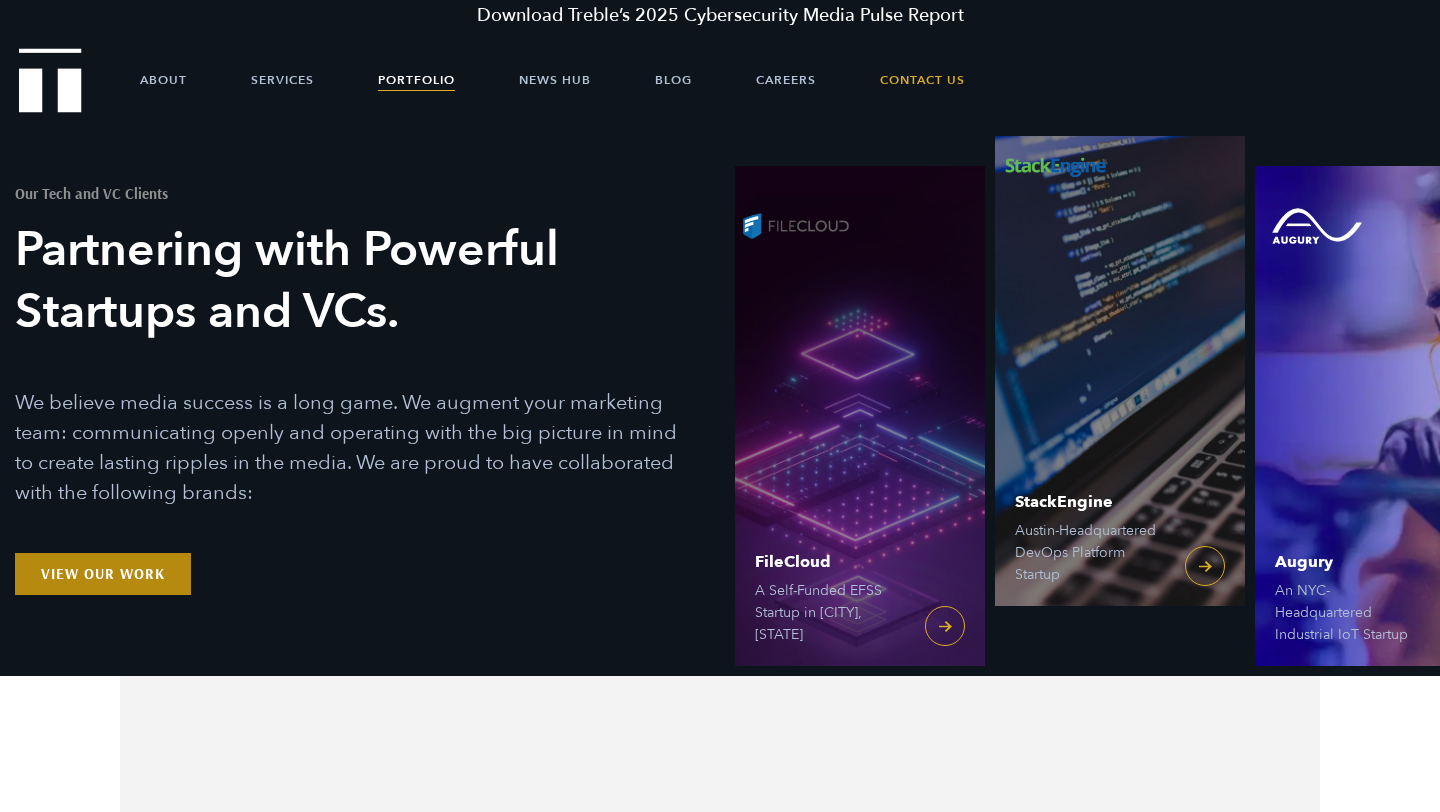 click on "View Our Work" at bounding box center (103, 574) 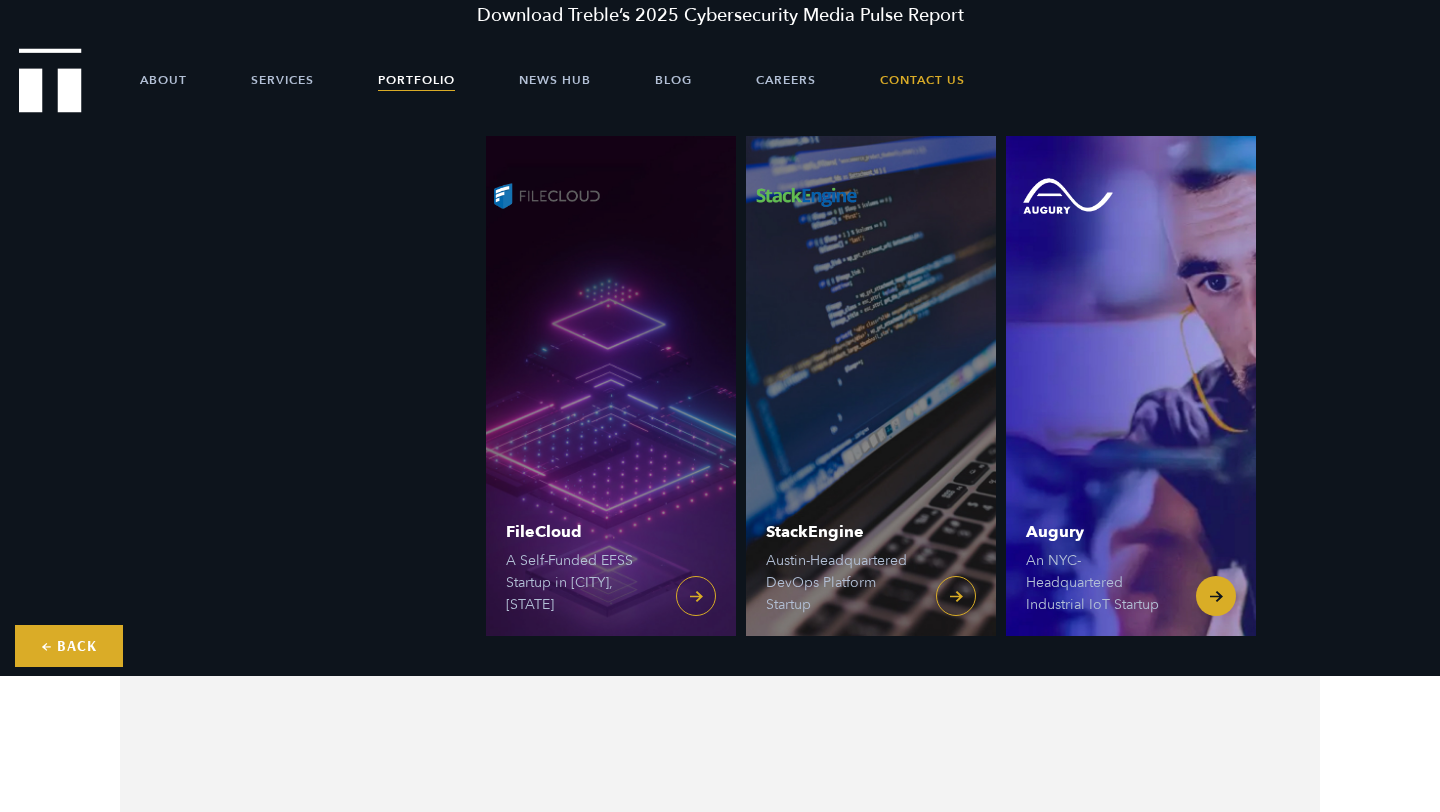 click on "Augury An NYC-Headquartered Industrial IoT Startup" at bounding box center (1131, 386) 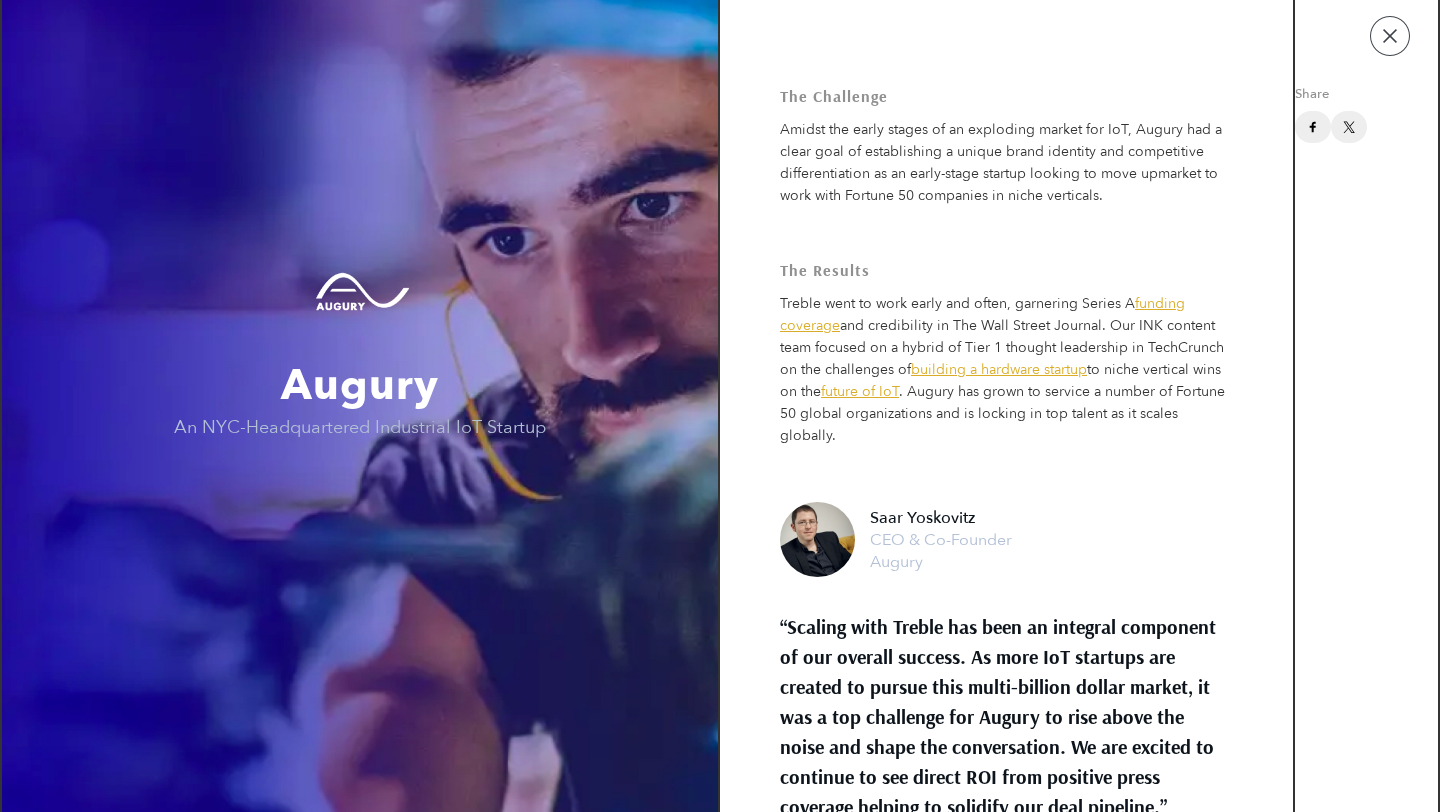 scroll, scrollTop: 34, scrollLeft: 0, axis: vertical 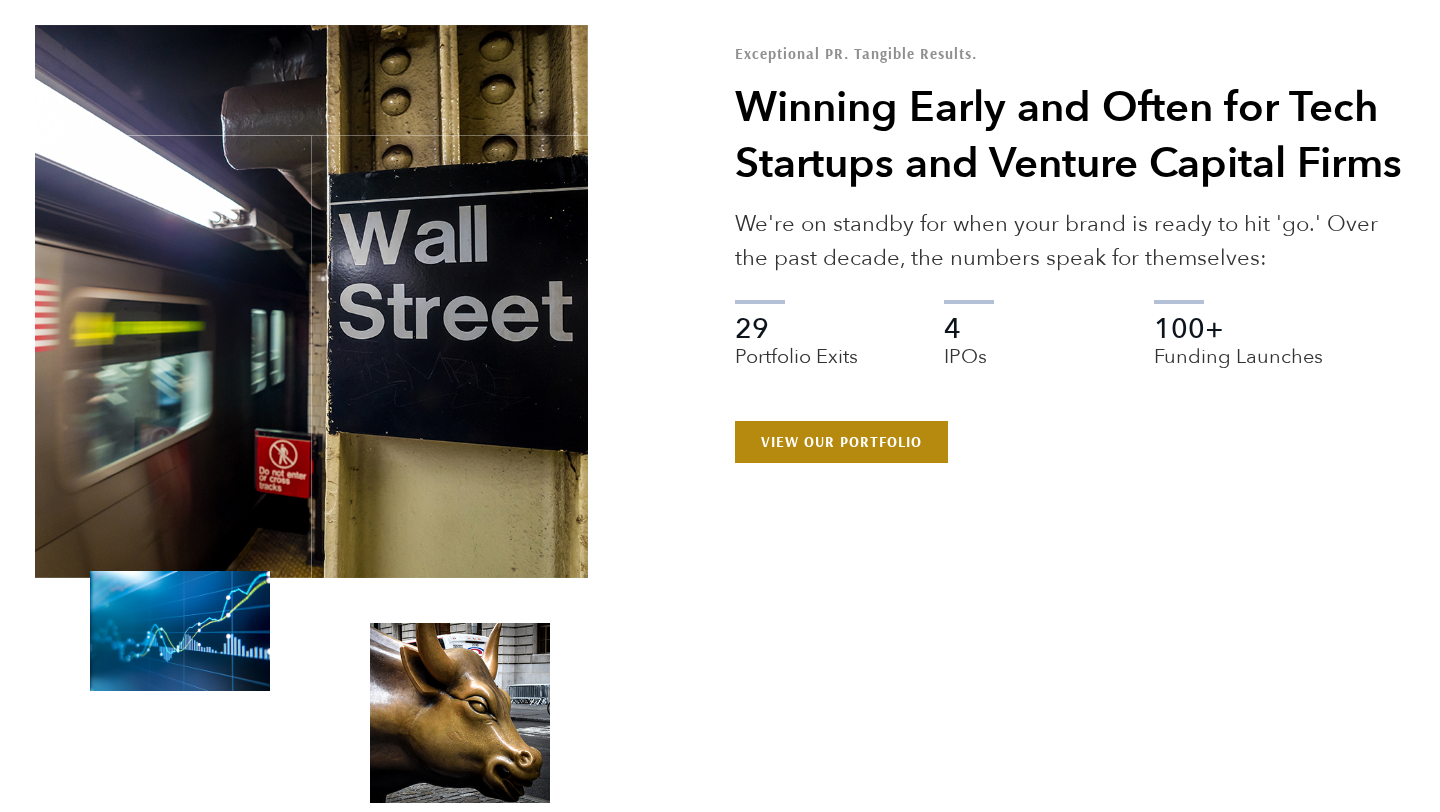 click on "View Our Portfolio" at bounding box center [841, 442] 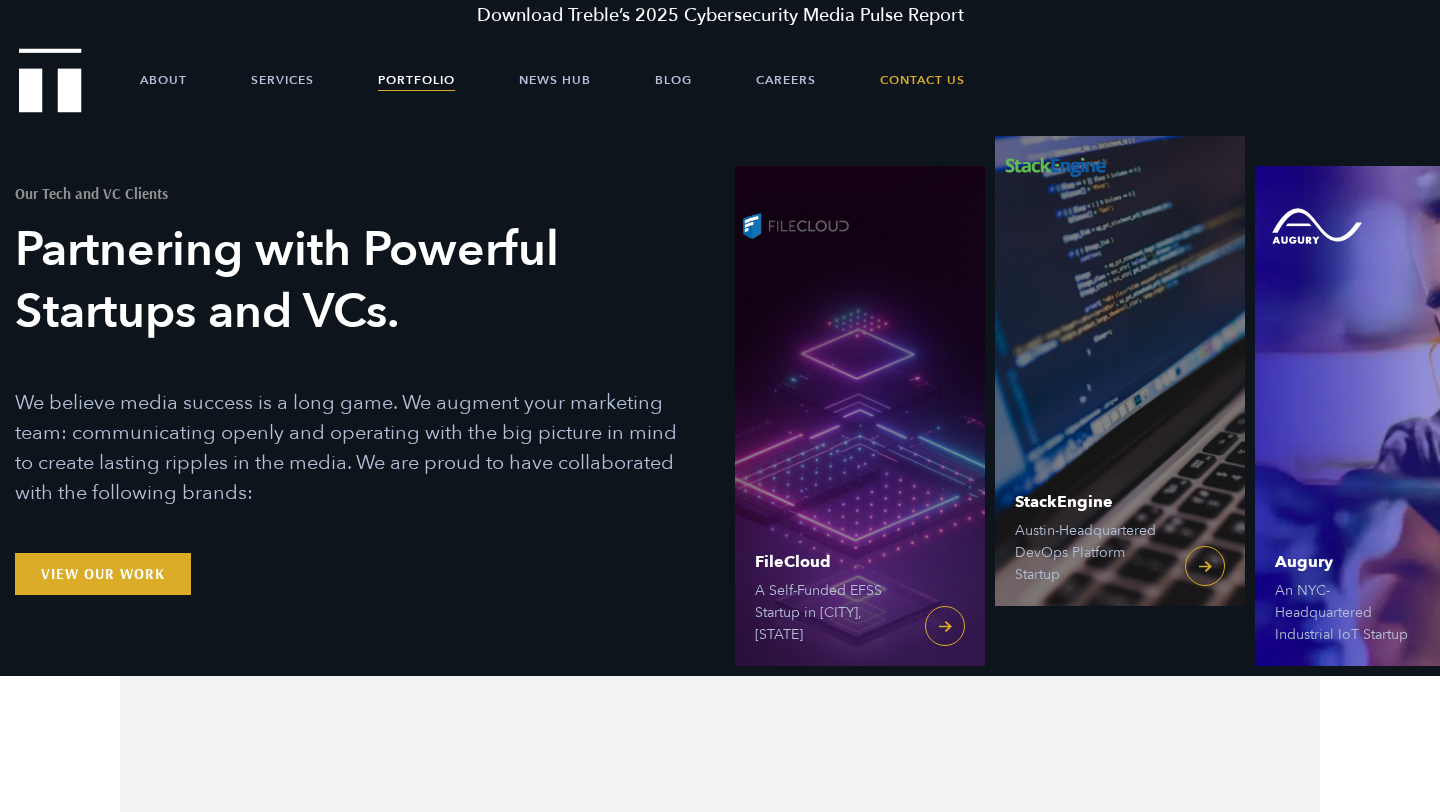scroll, scrollTop: 0, scrollLeft: 0, axis: both 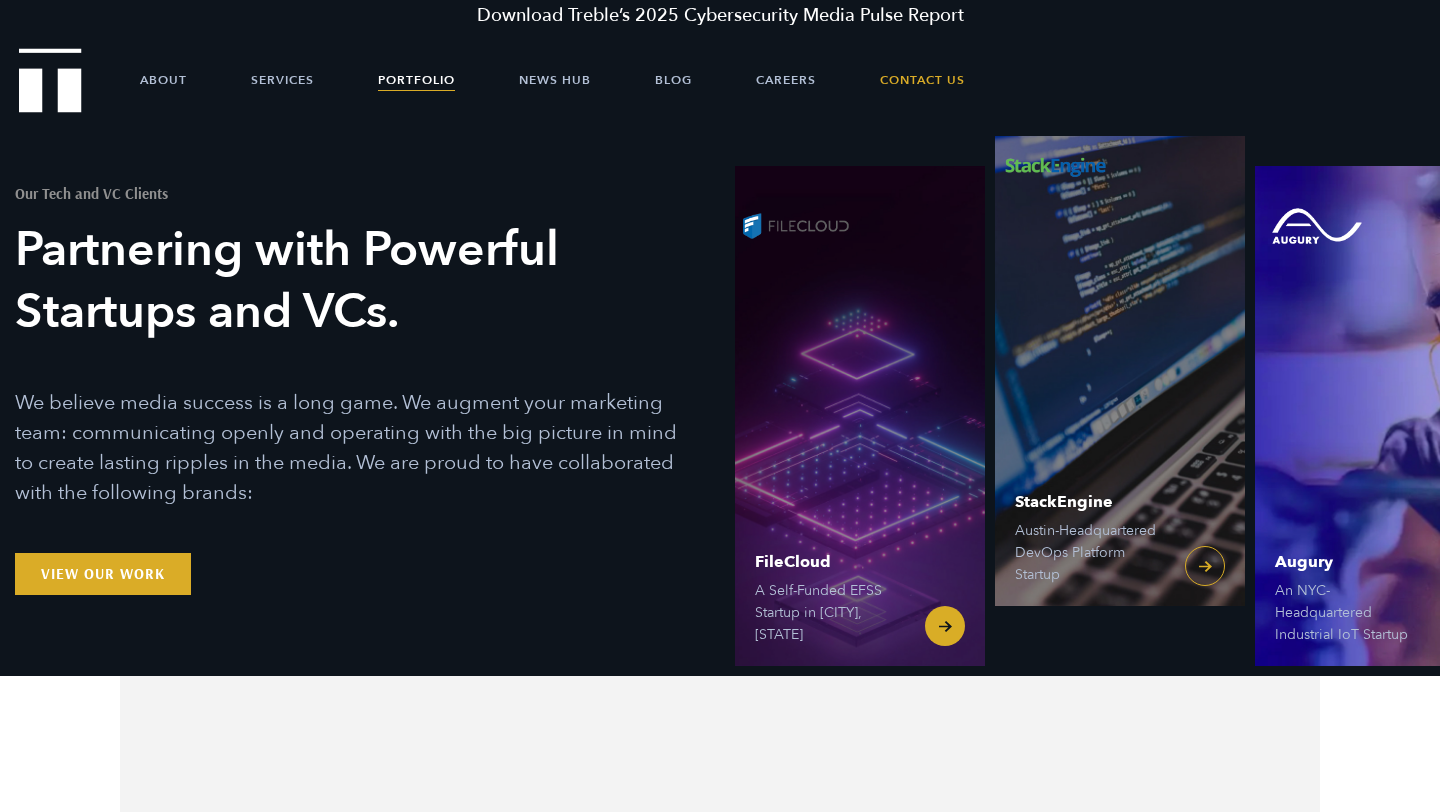 click on "FileCloud A Self-Funded EFSS Startup in Austin, Texas" at bounding box center (860, 416) 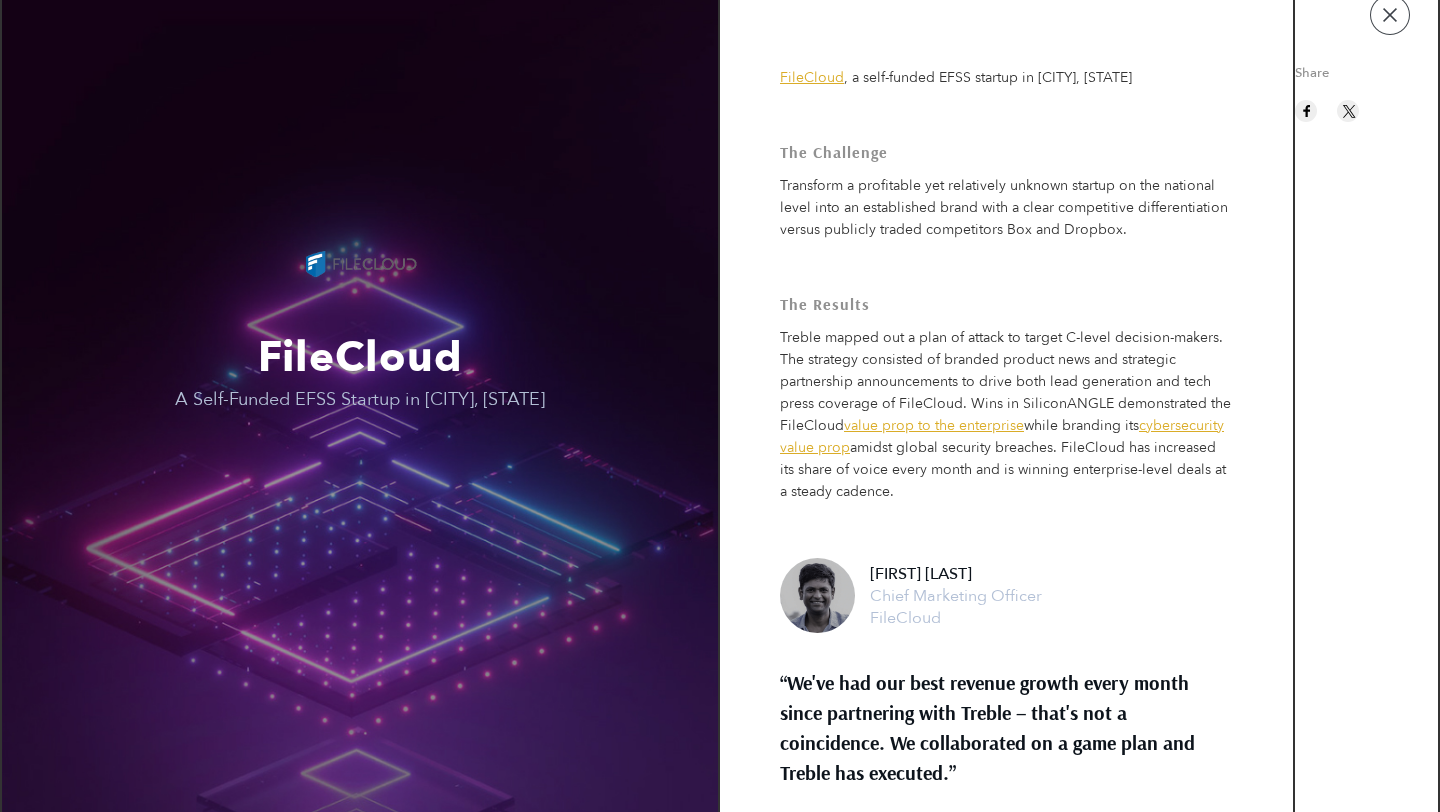 scroll, scrollTop: 33, scrollLeft: 0, axis: vertical 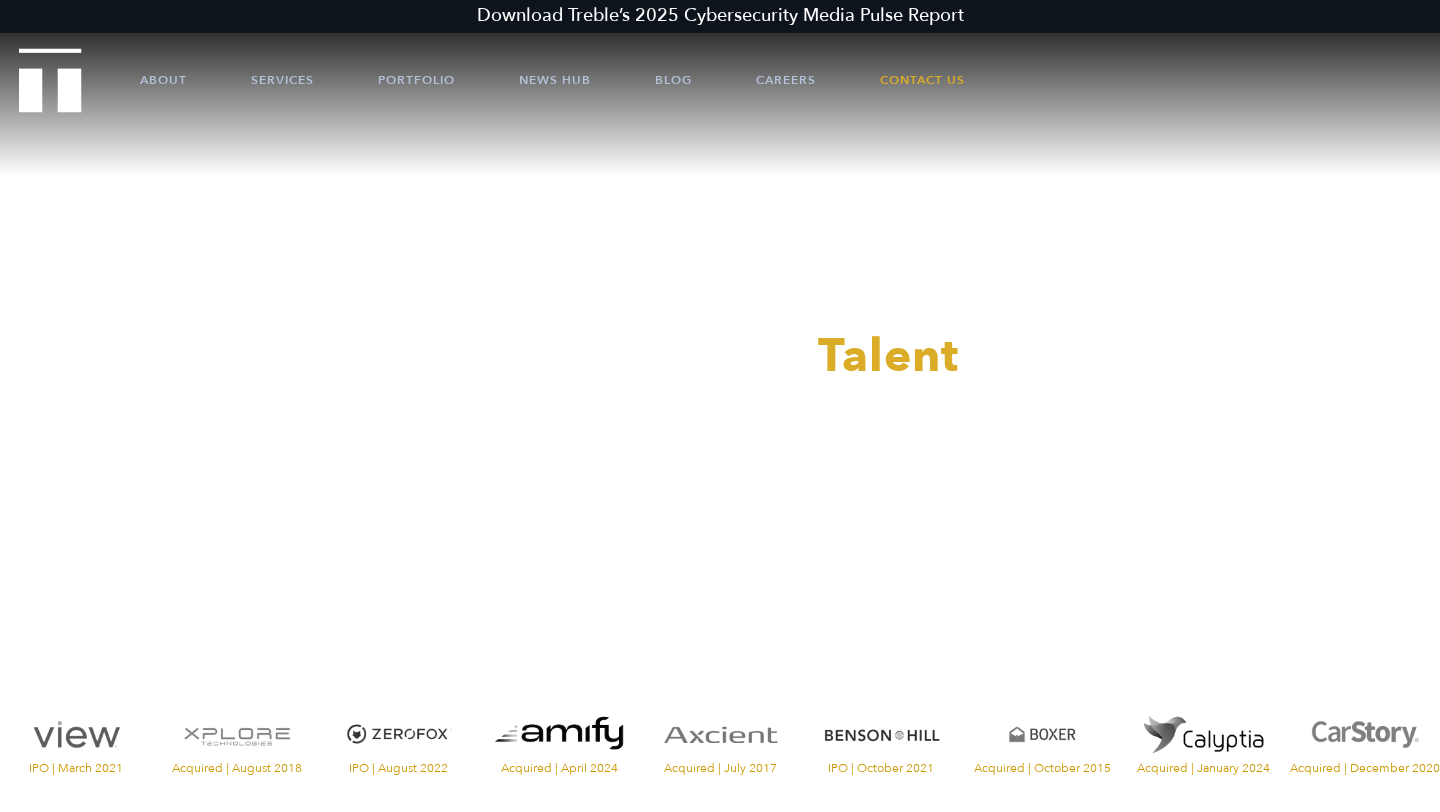 click on "About
Services
Portfolio
News Hub
Blog
Careers
Contact Us" at bounding box center (720, 80) 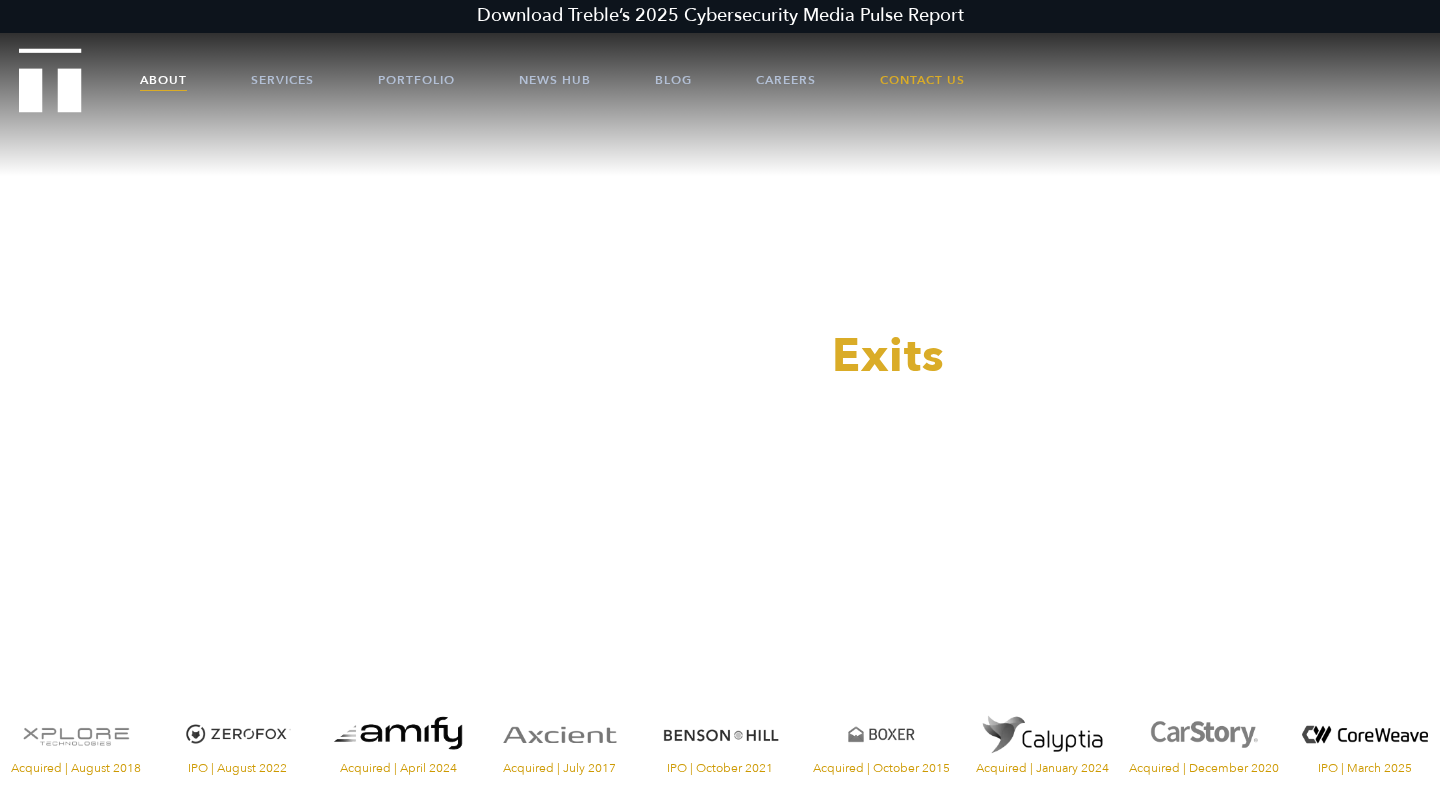 click on "About" at bounding box center (163, 80) 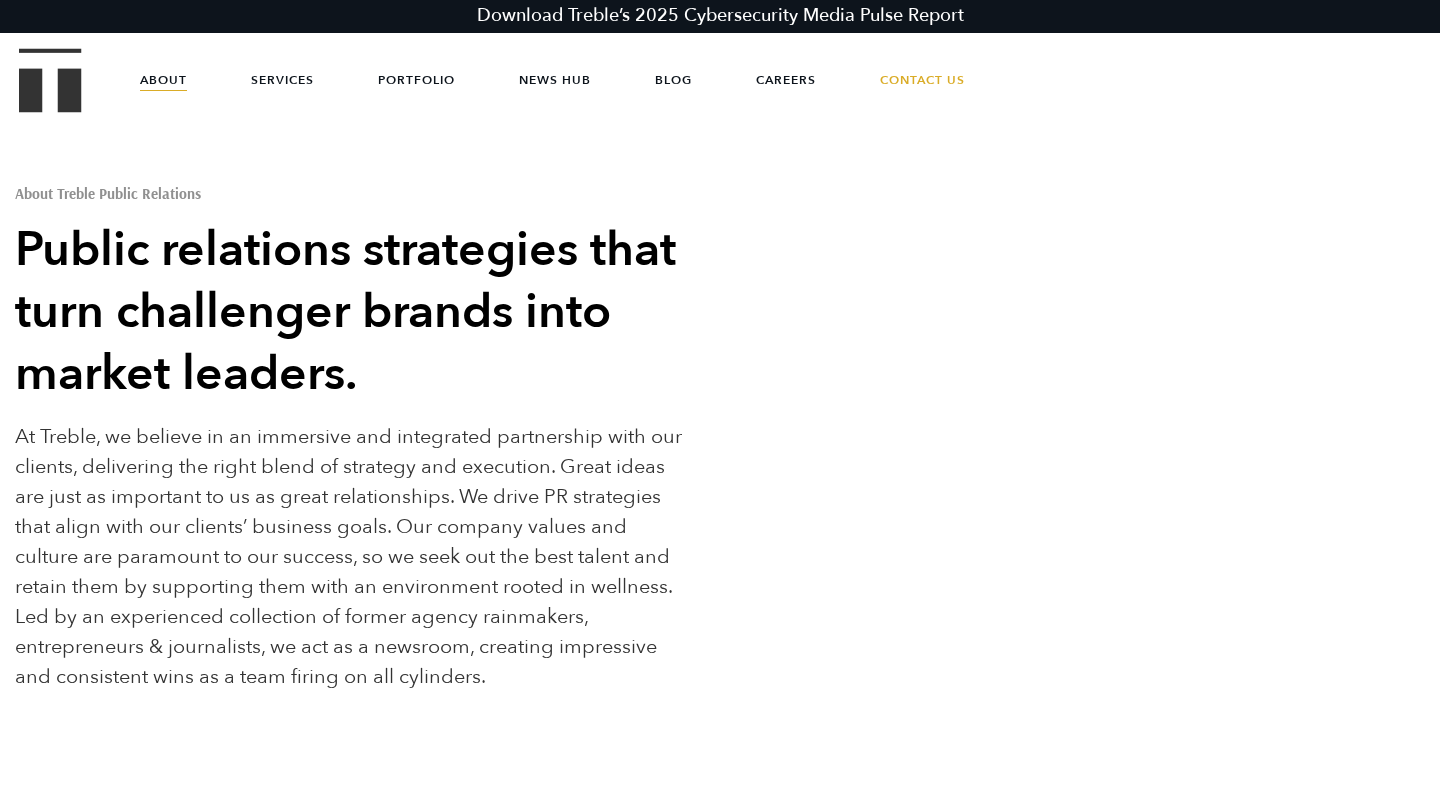 scroll, scrollTop: 0, scrollLeft: 0, axis: both 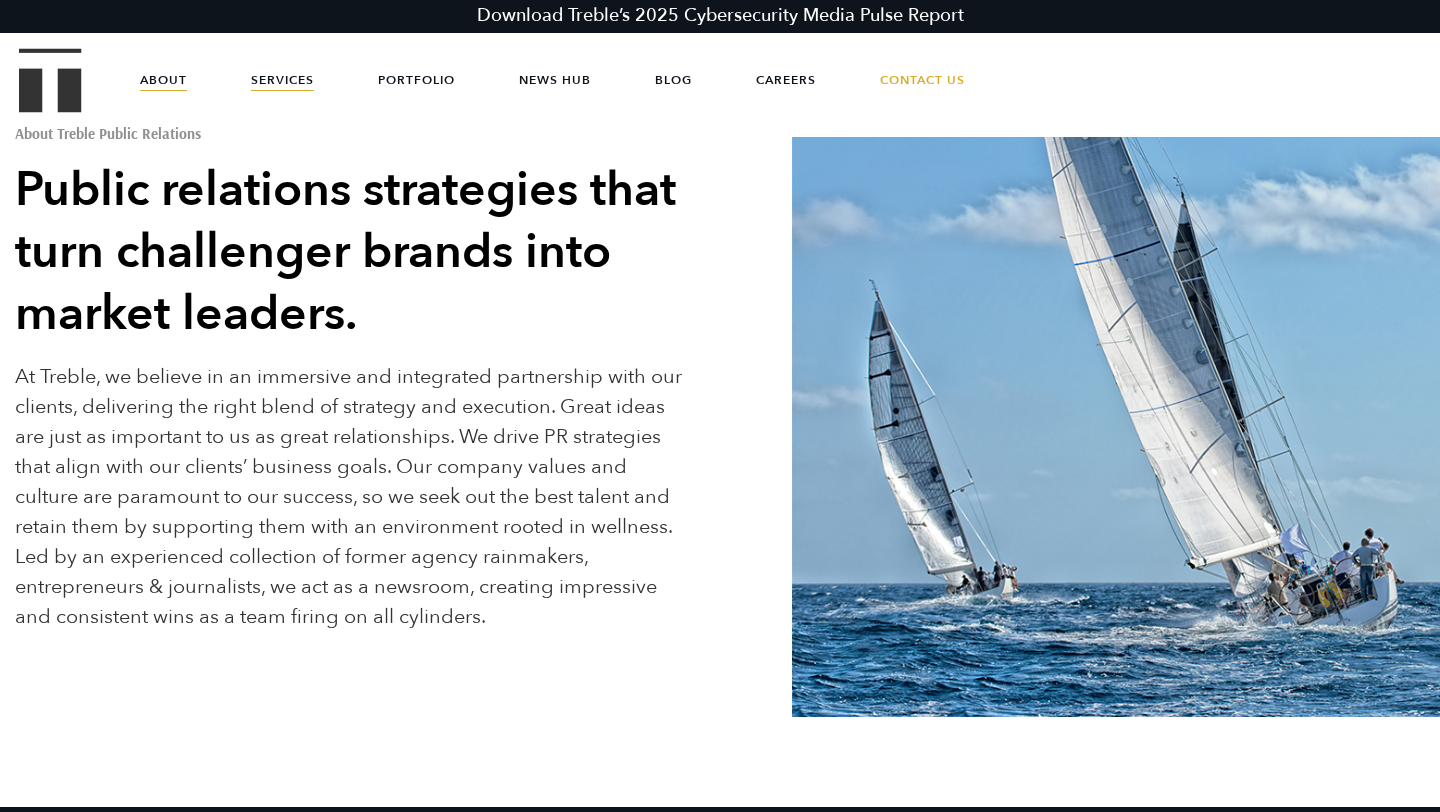 click on "Services" at bounding box center (282, 80) 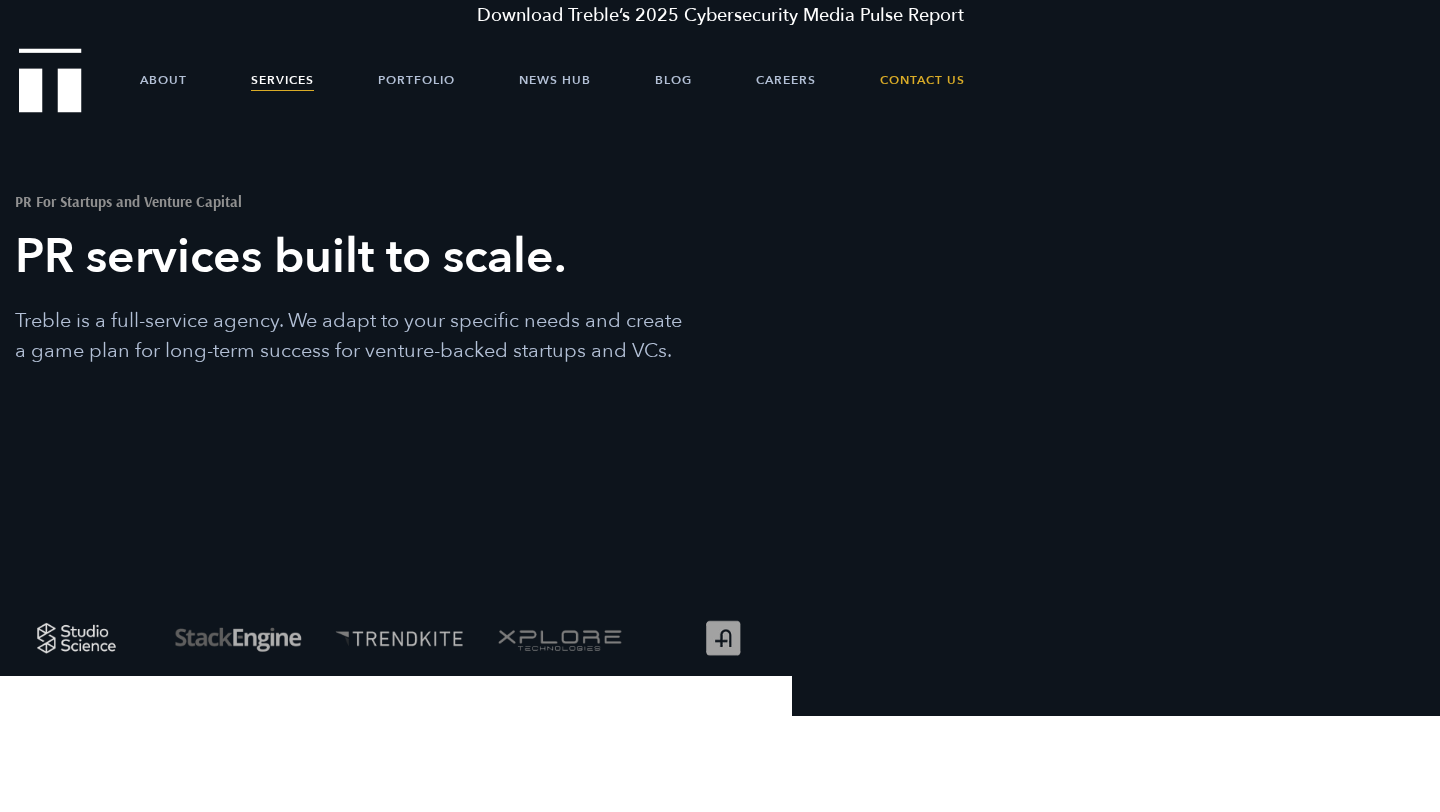 scroll, scrollTop: 0, scrollLeft: 0, axis: both 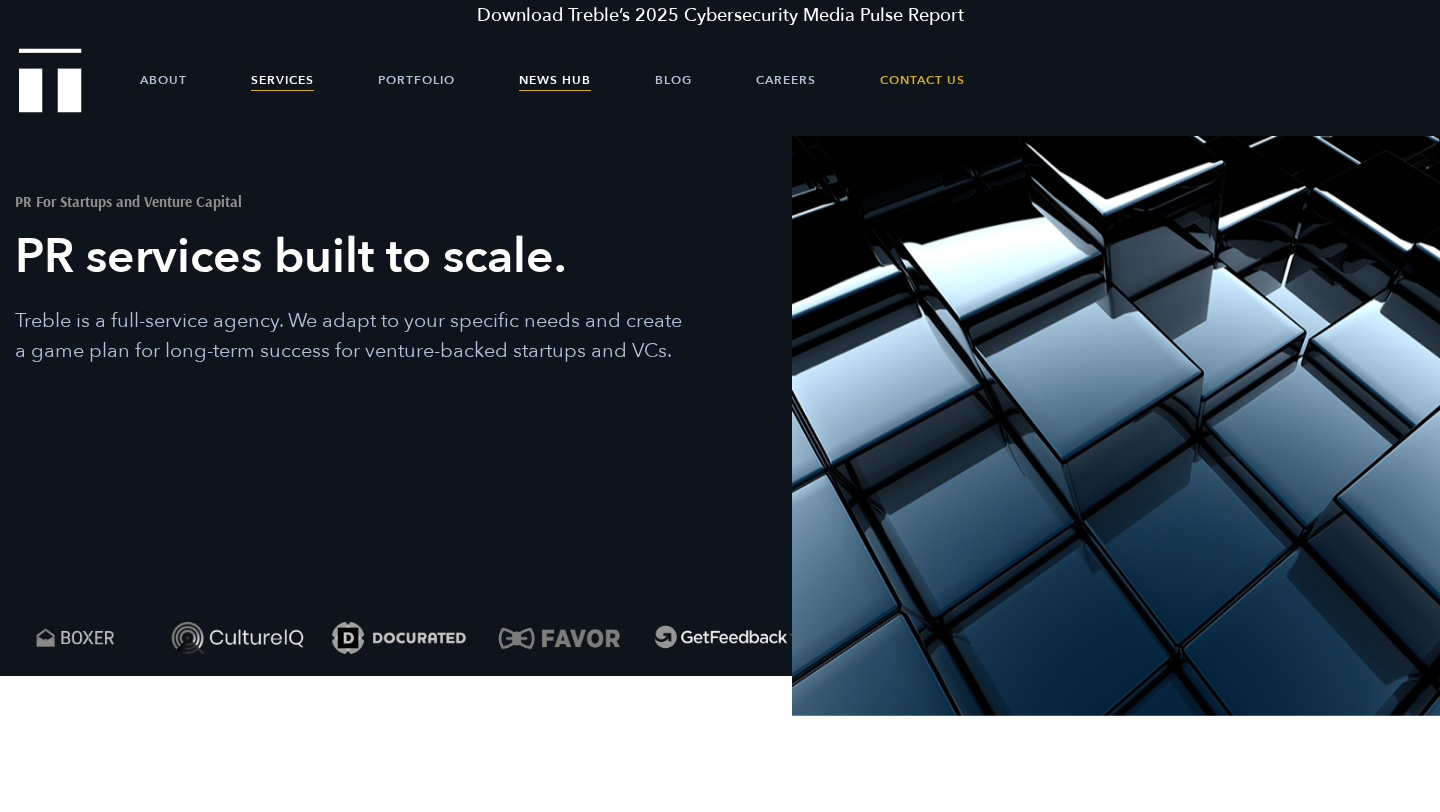 click on "News Hub" at bounding box center (555, 80) 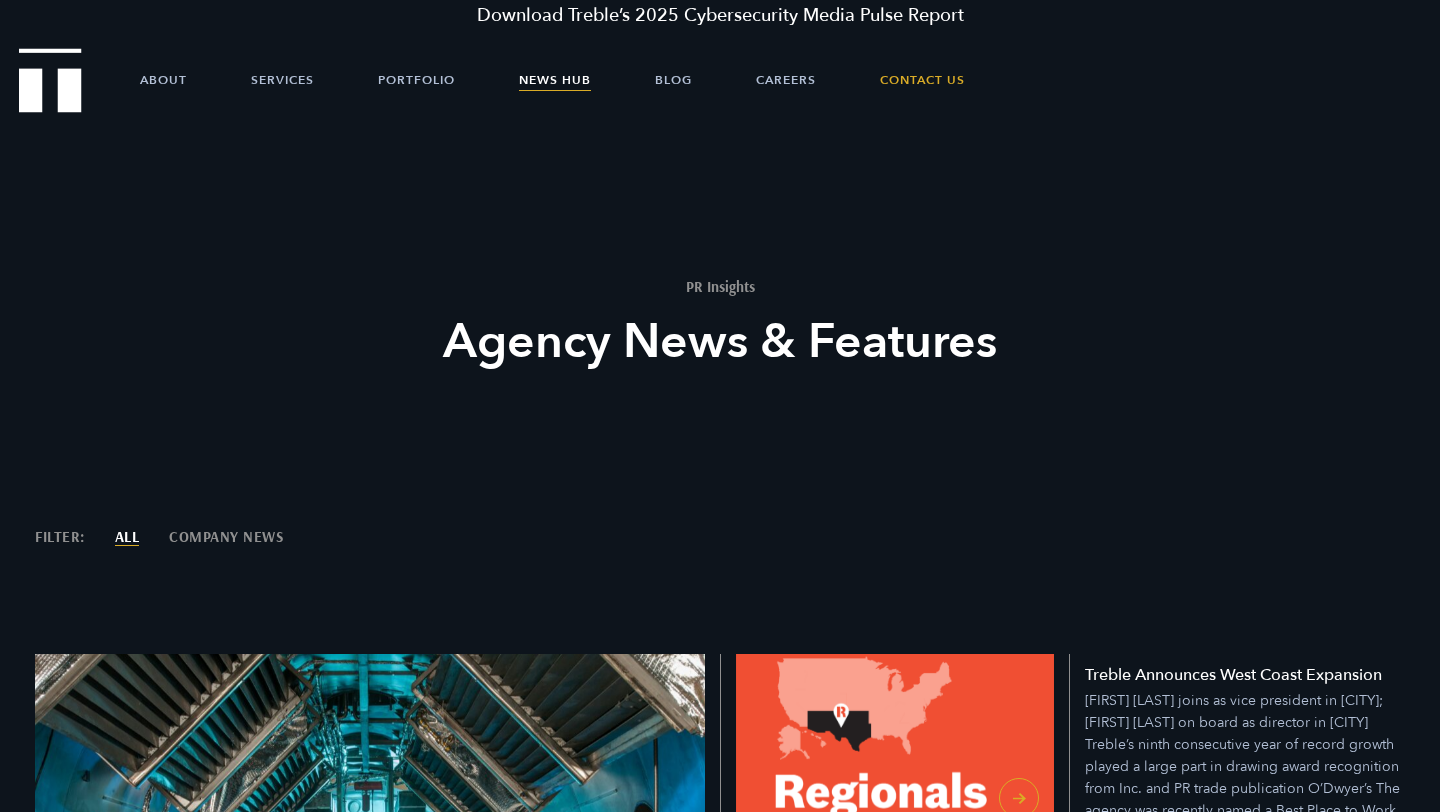 scroll, scrollTop: 0, scrollLeft: 0, axis: both 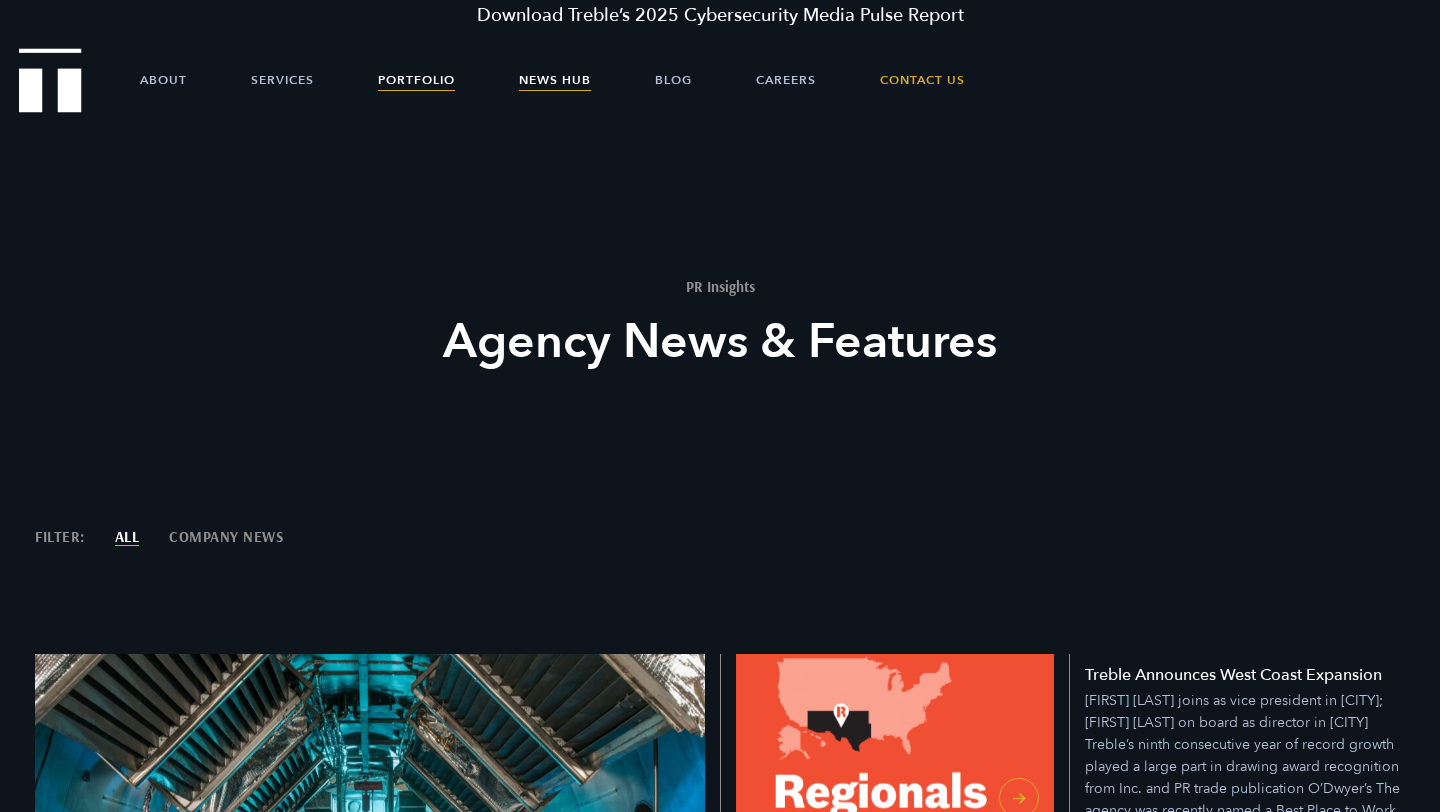 click on "Portfolio" at bounding box center [416, 80] 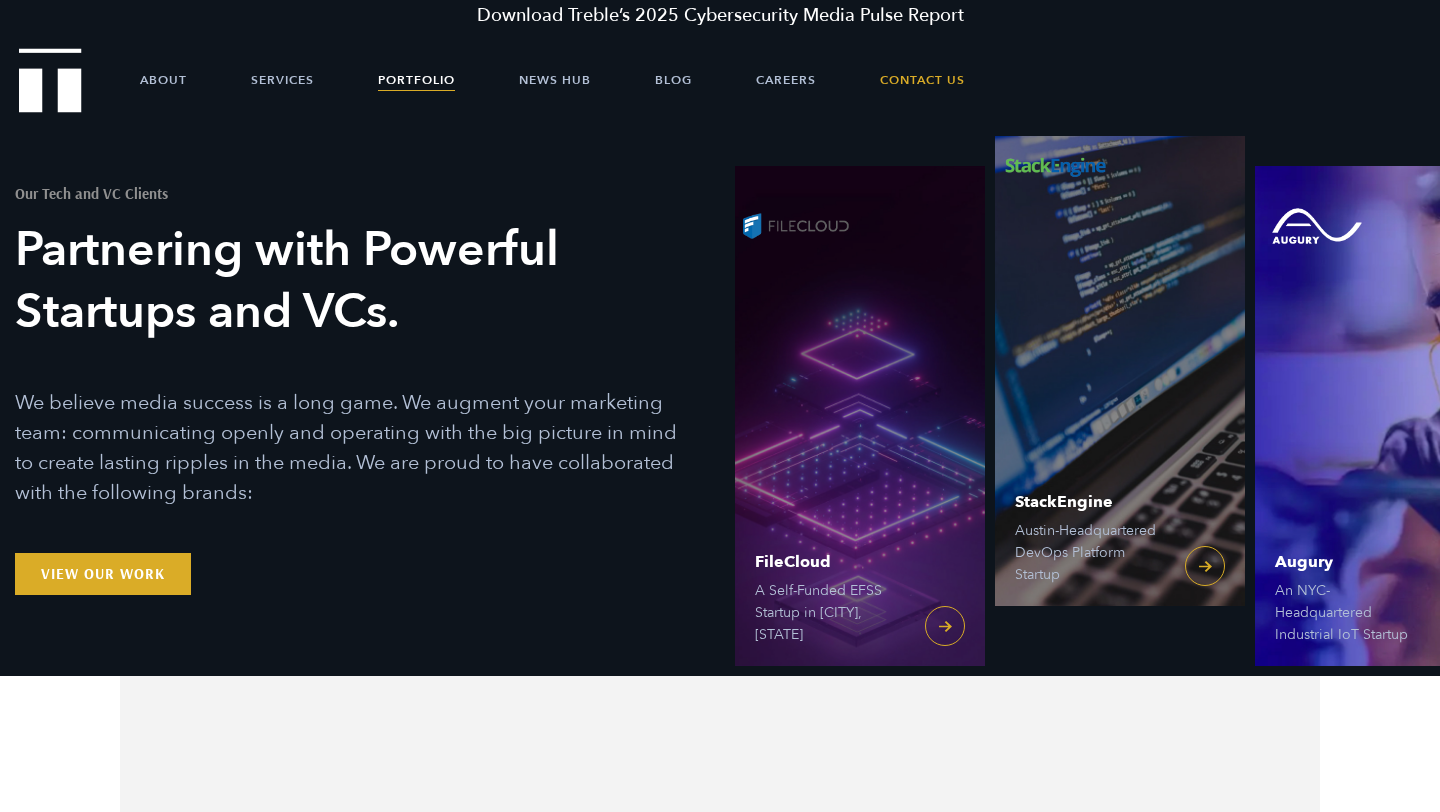 scroll, scrollTop: 0, scrollLeft: 0, axis: both 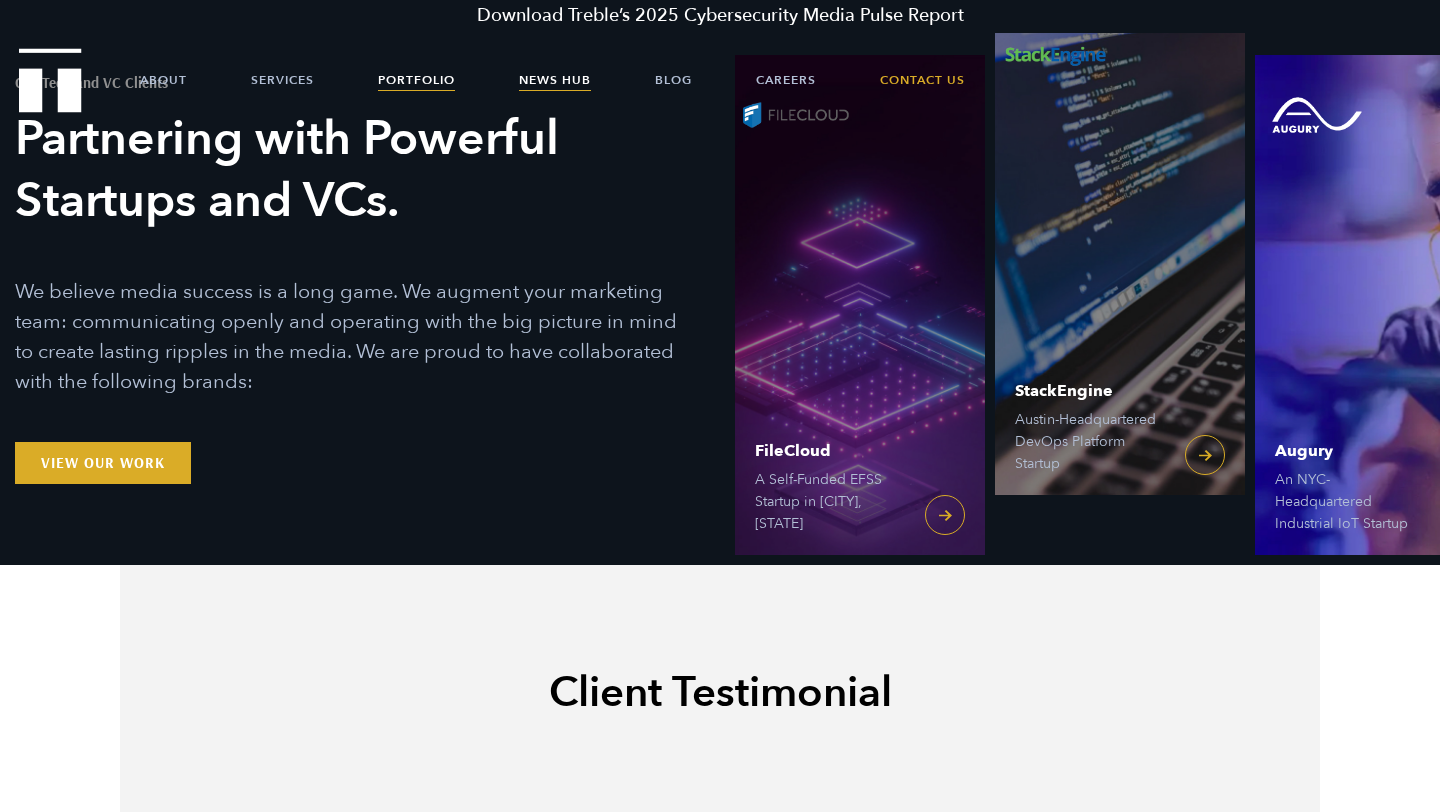 click on "News Hub" at bounding box center (555, 80) 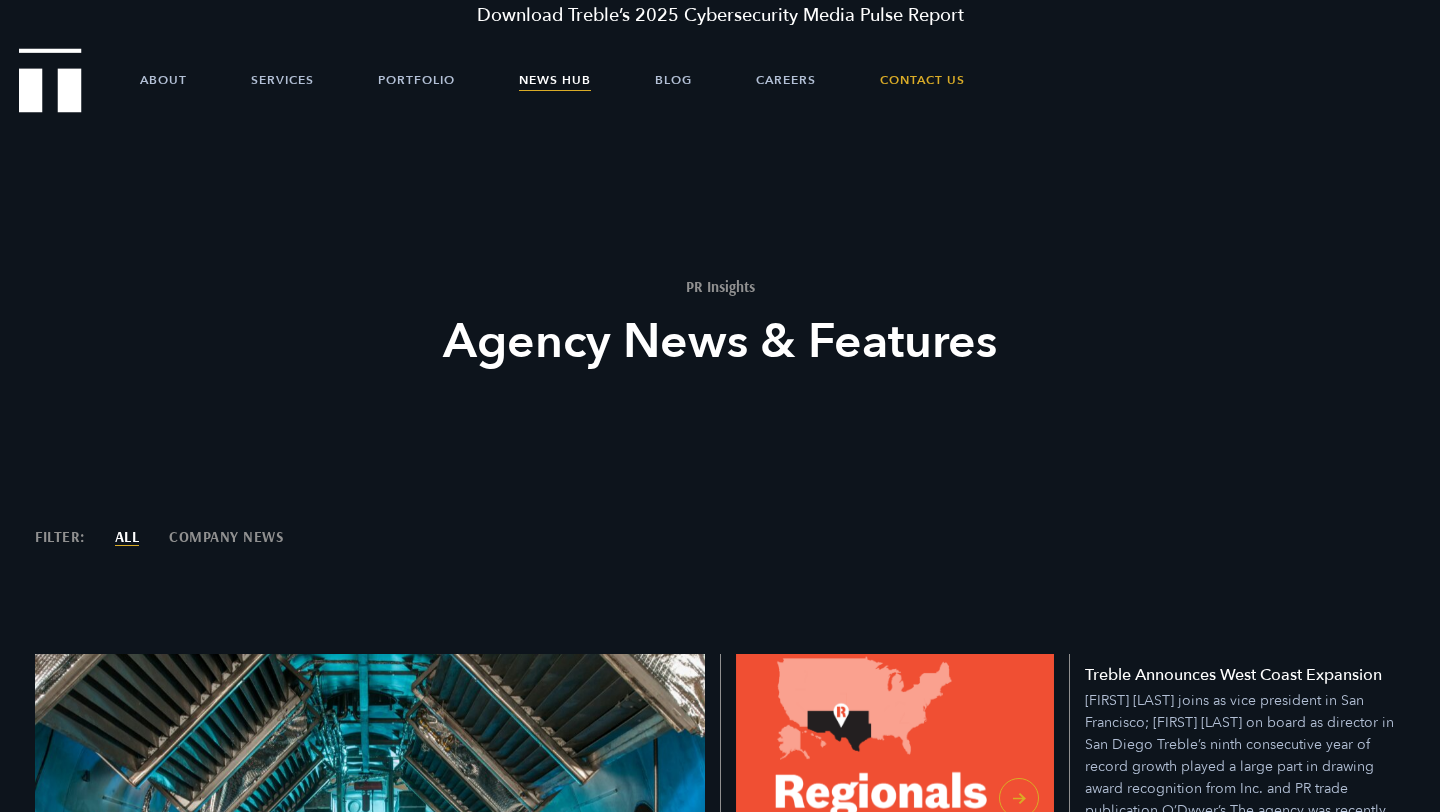 scroll, scrollTop: 0, scrollLeft: 0, axis: both 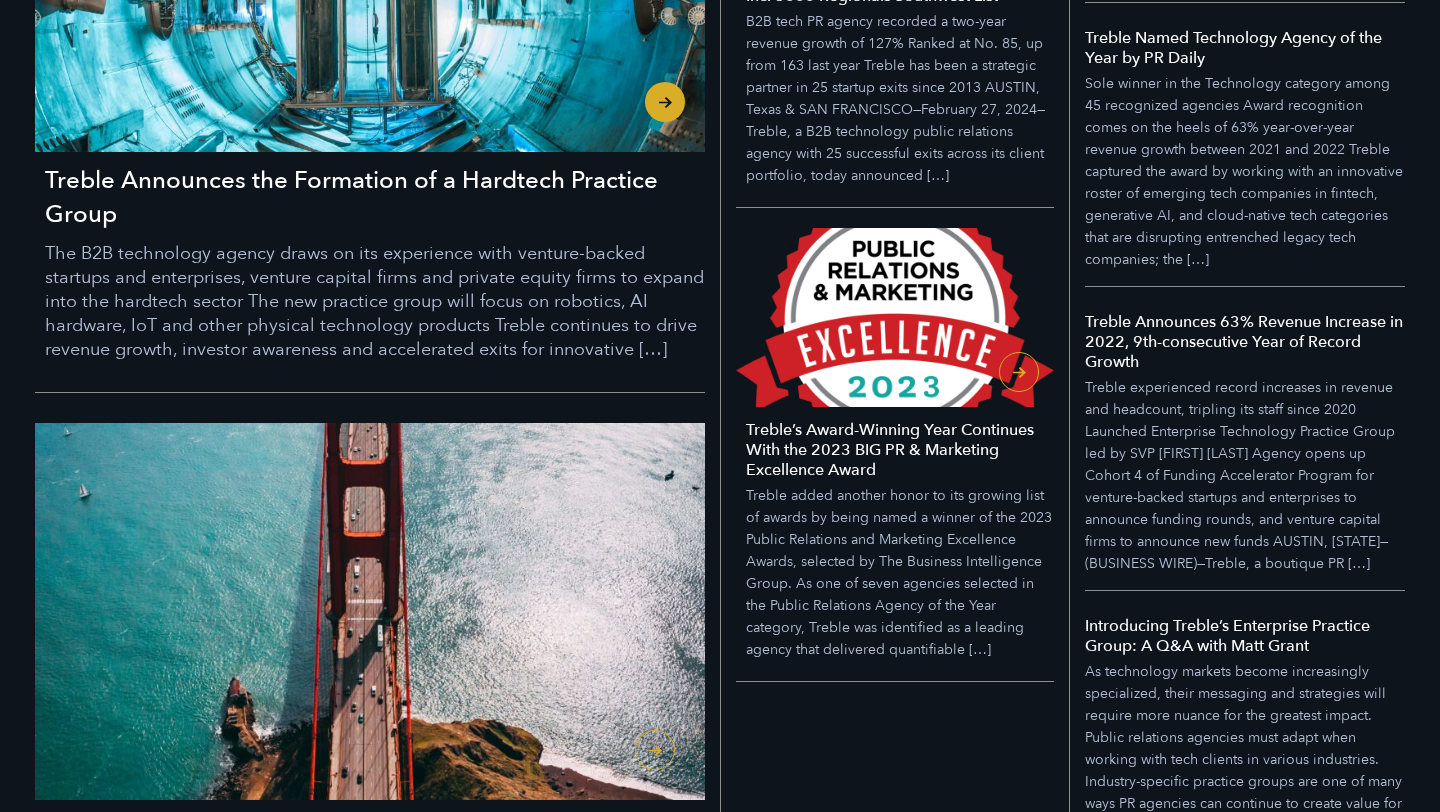 click on "Treble Announces the Formation of a Hardtech Practice Group" at bounding box center [375, 198] 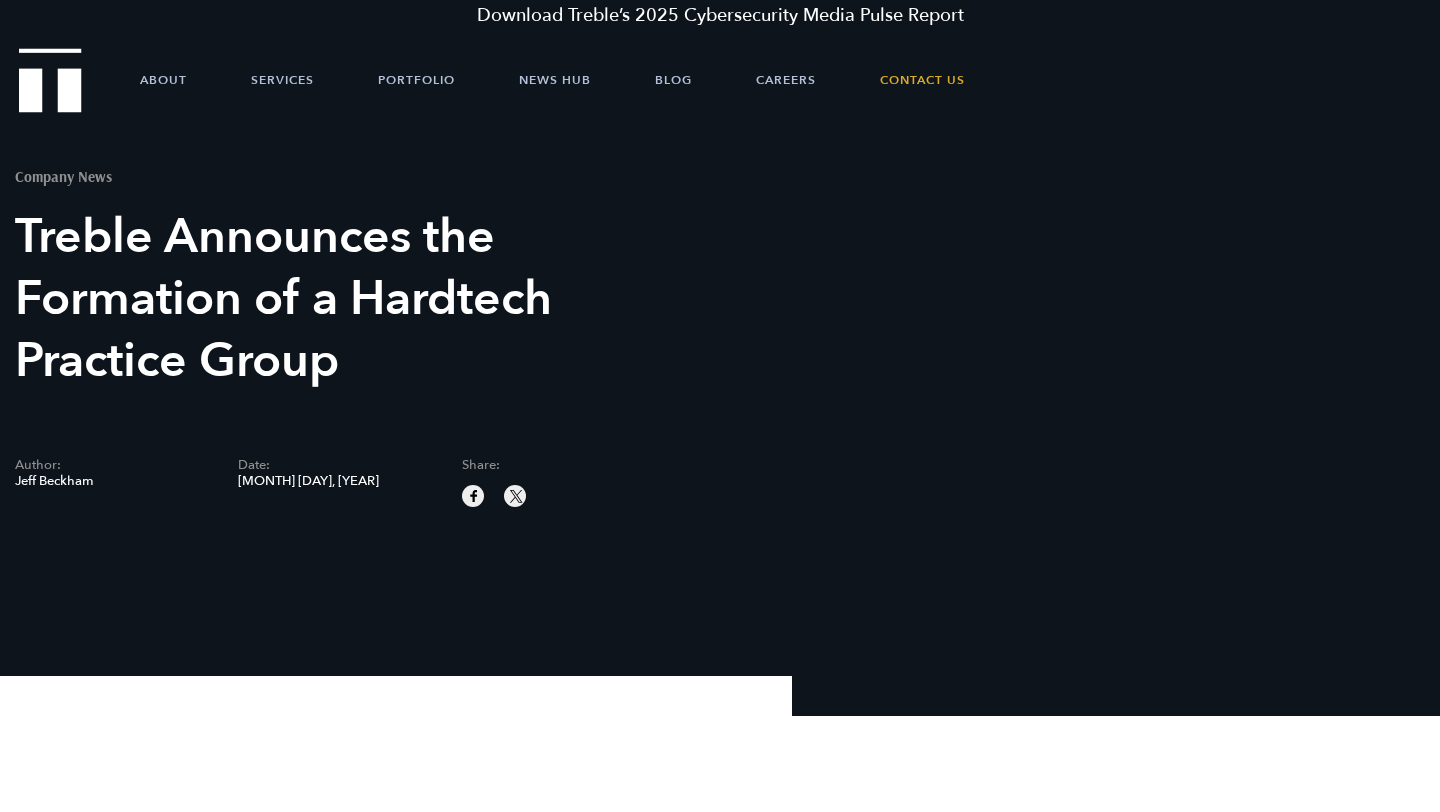 scroll, scrollTop: 0, scrollLeft: 0, axis: both 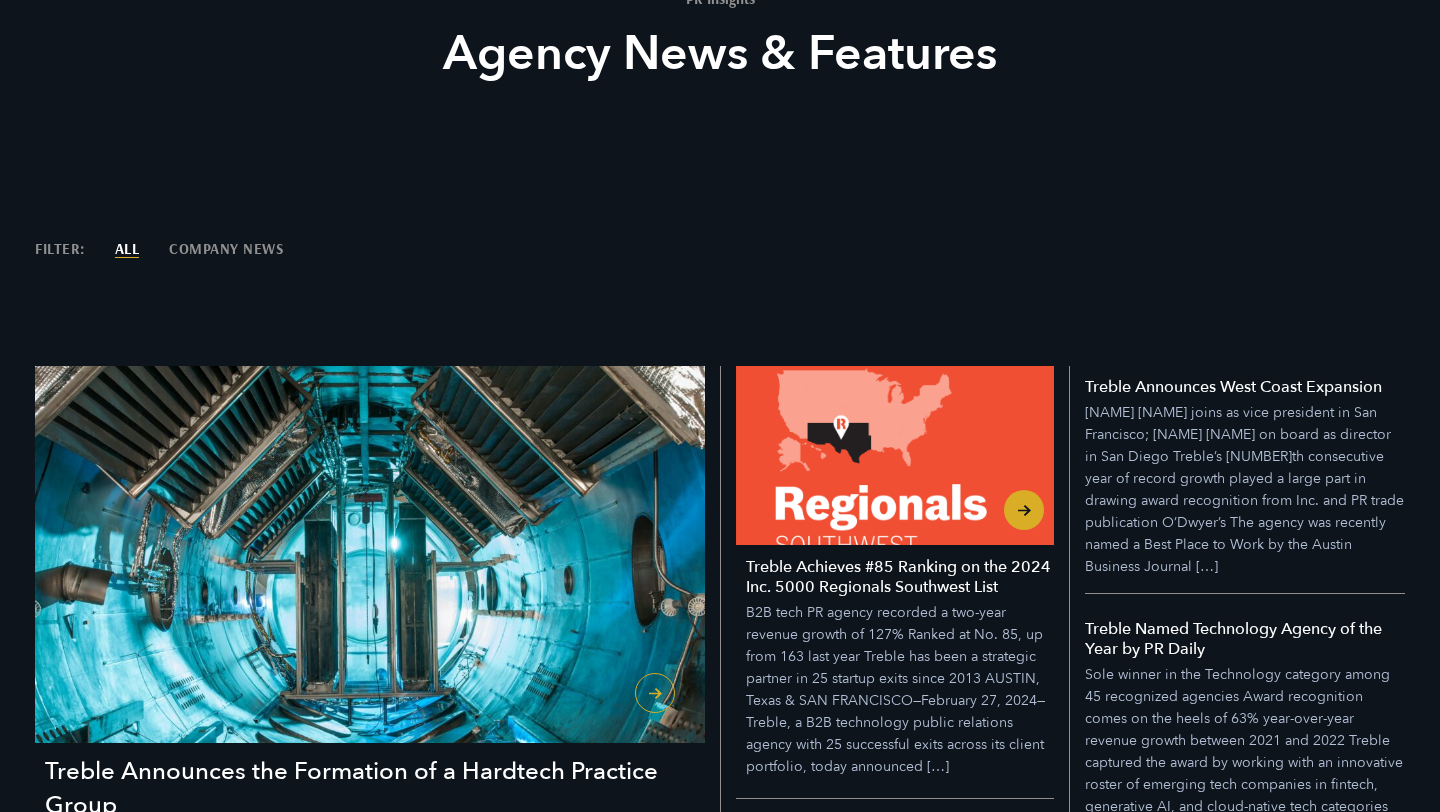 click on "Treble Achieves #85 Ranking on the 2024 Inc. 5000 Regionals Southwest List" at bounding box center [900, 577] 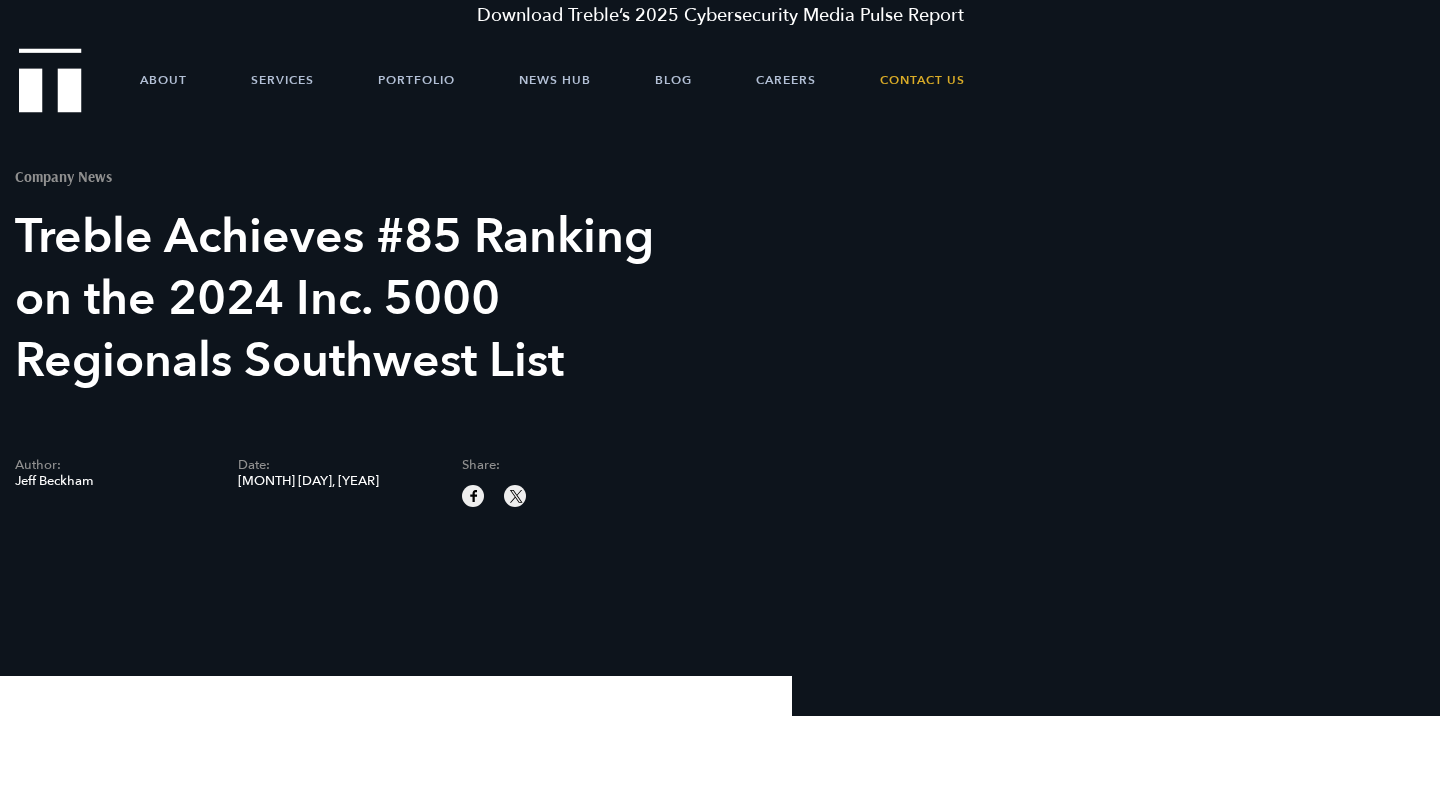 scroll, scrollTop: 0, scrollLeft: 0, axis: both 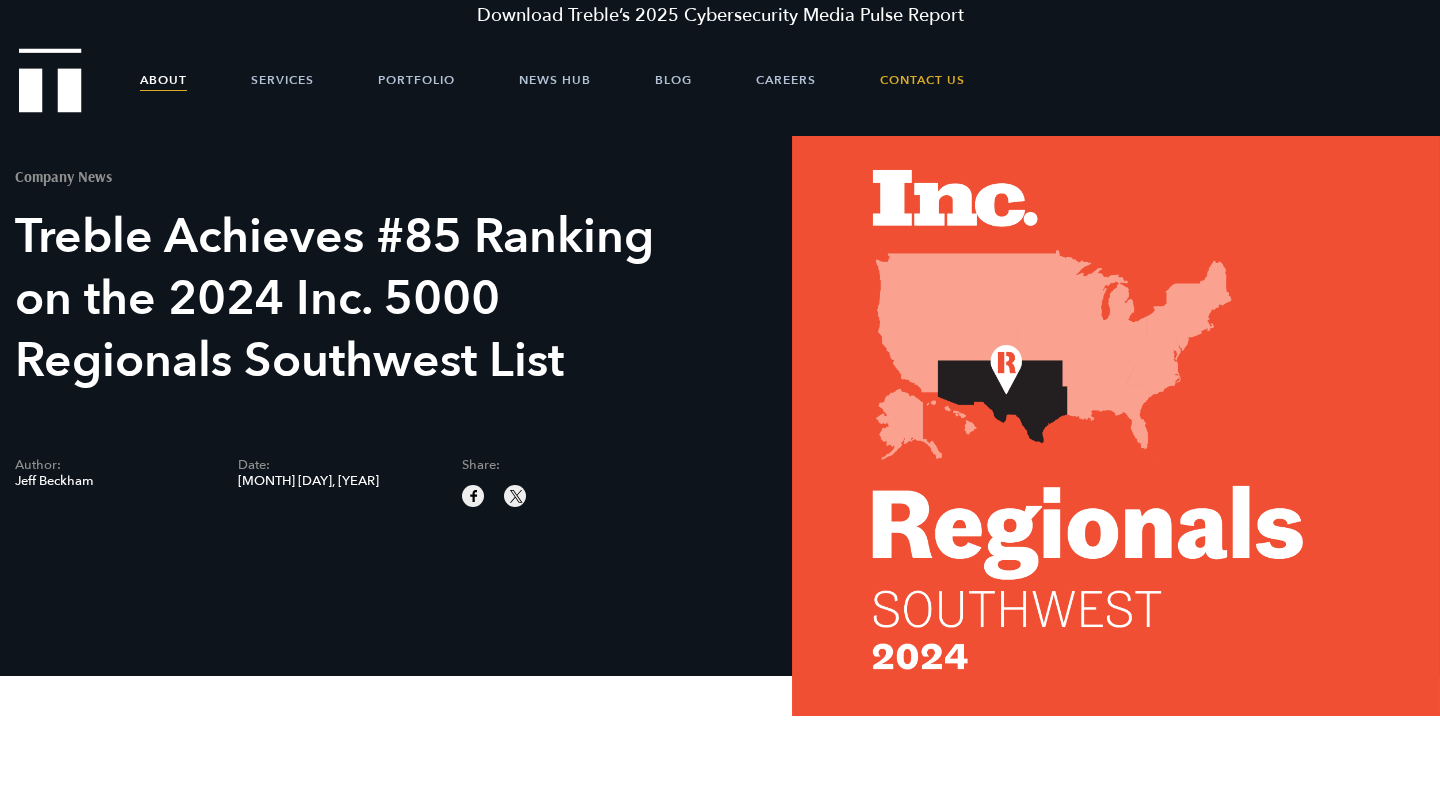 click on "About" at bounding box center [163, 80] 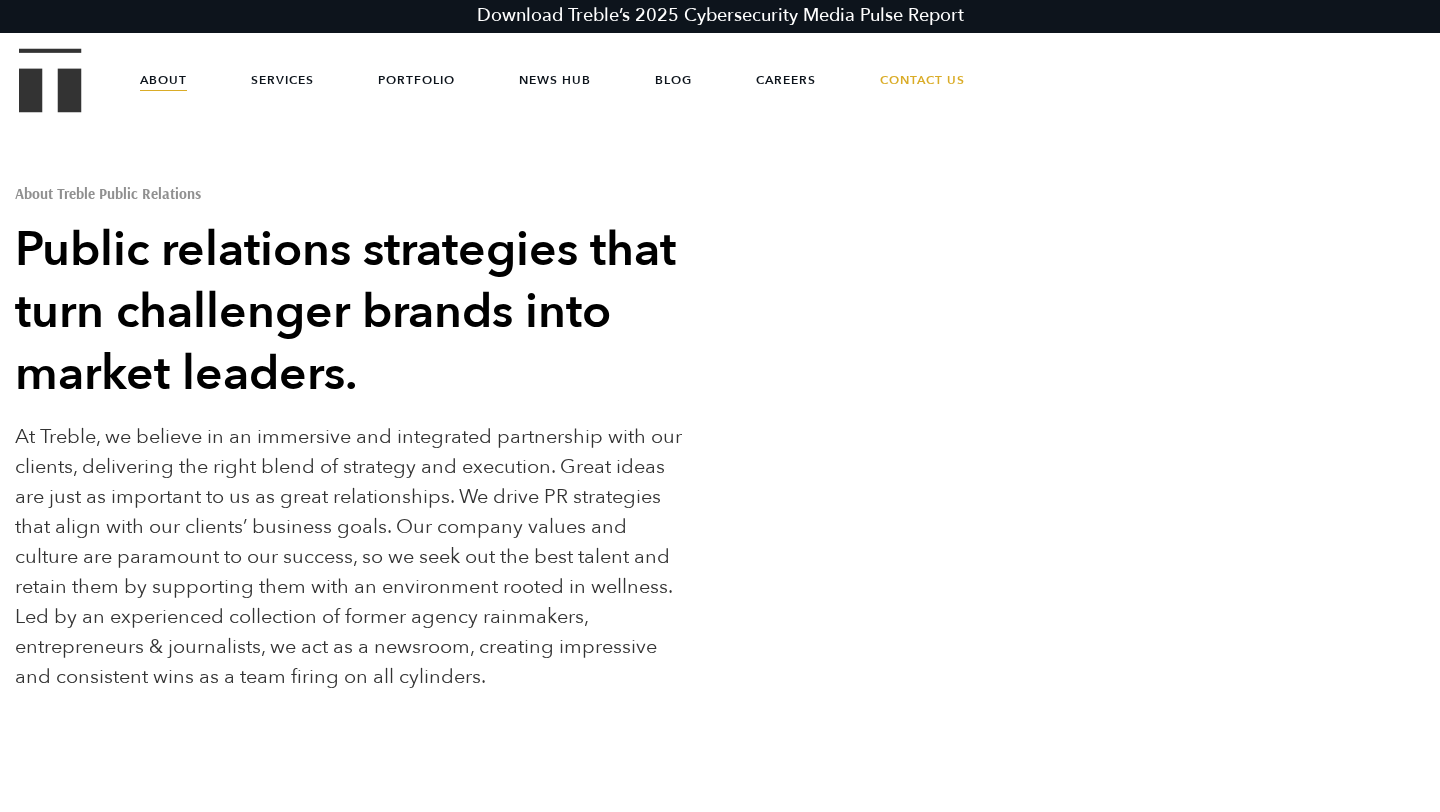 scroll, scrollTop: 0, scrollLeft: 0, axis: both 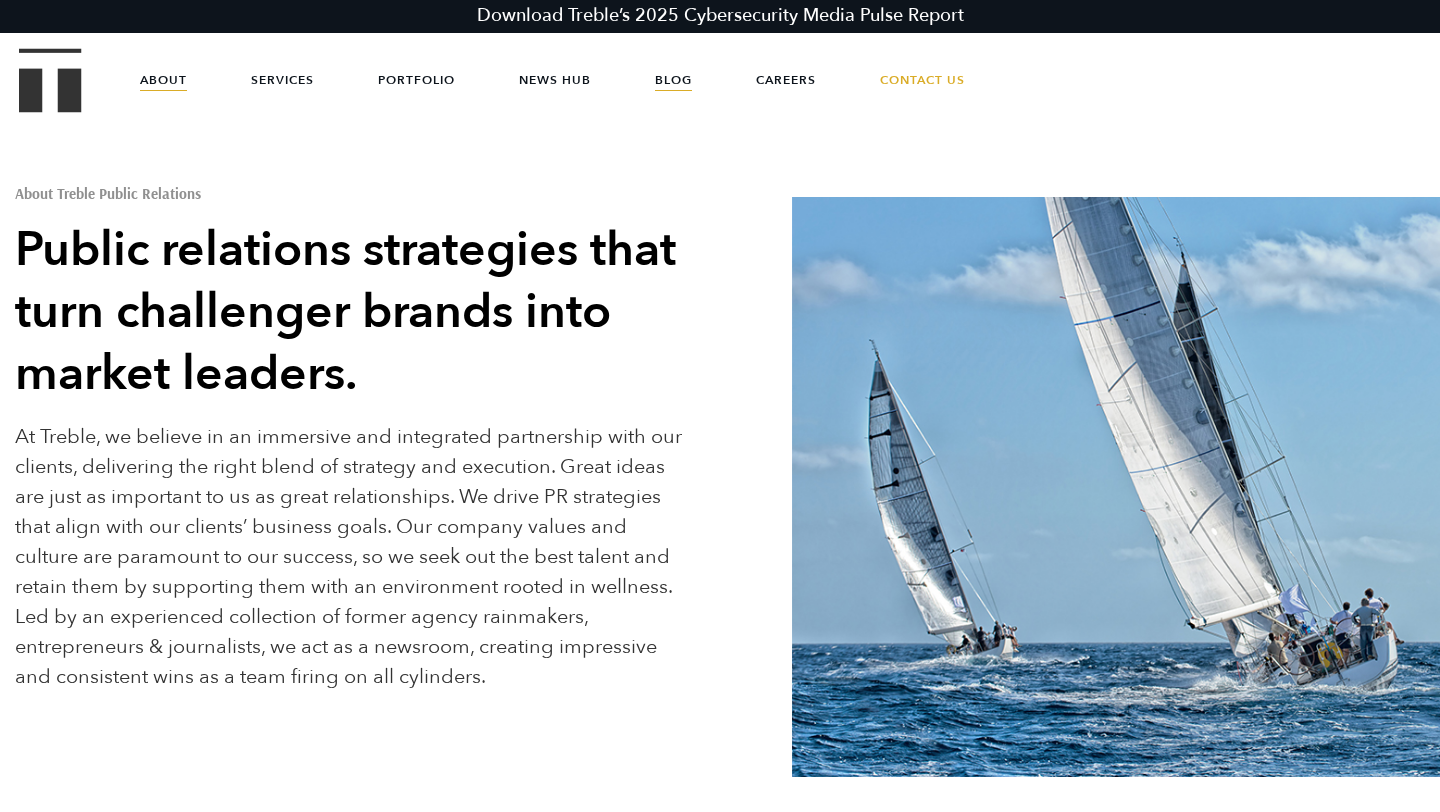 click on "Blog" at bounding box center [673, 80] 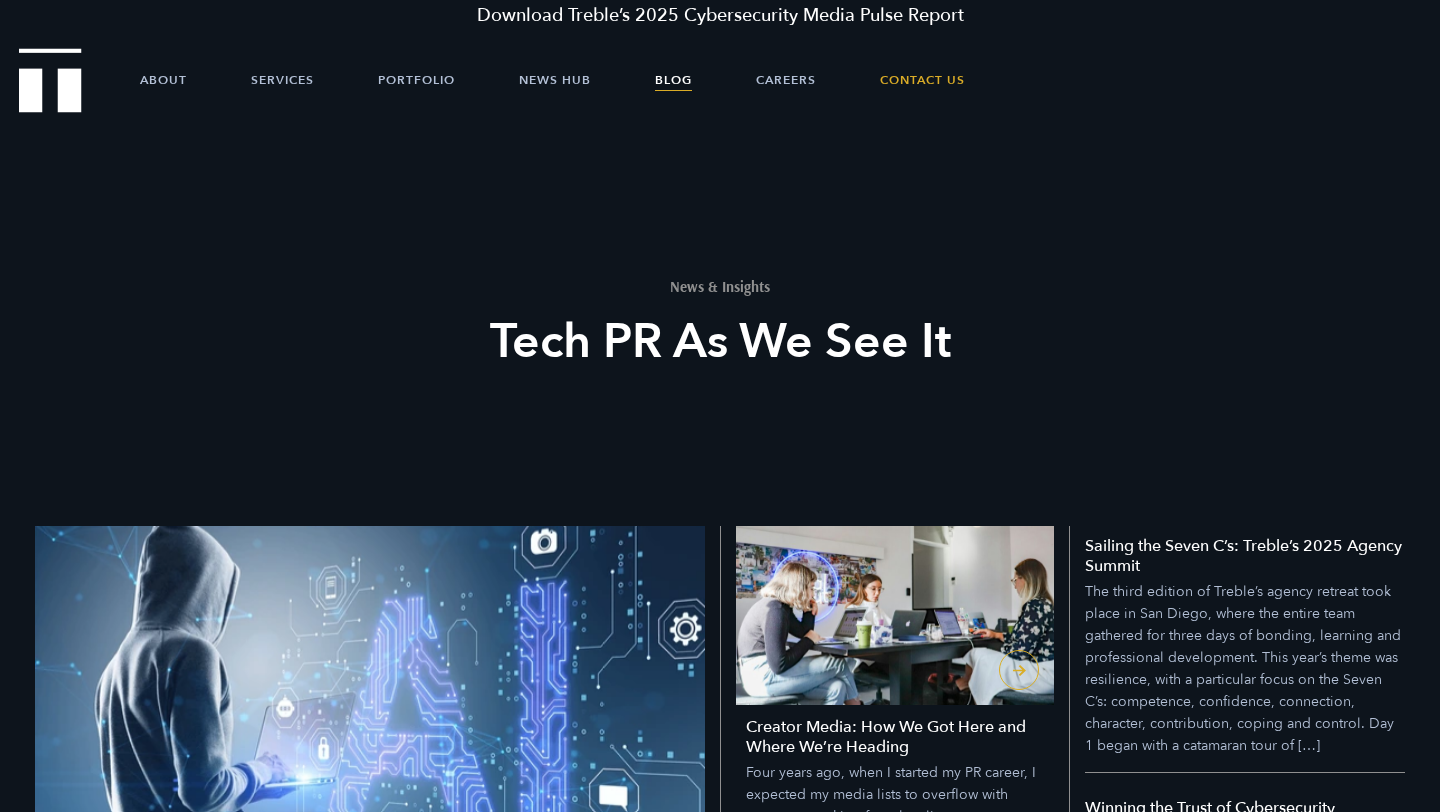 scroll, scrollTop: 0, scrollLeft: 0, axis: both 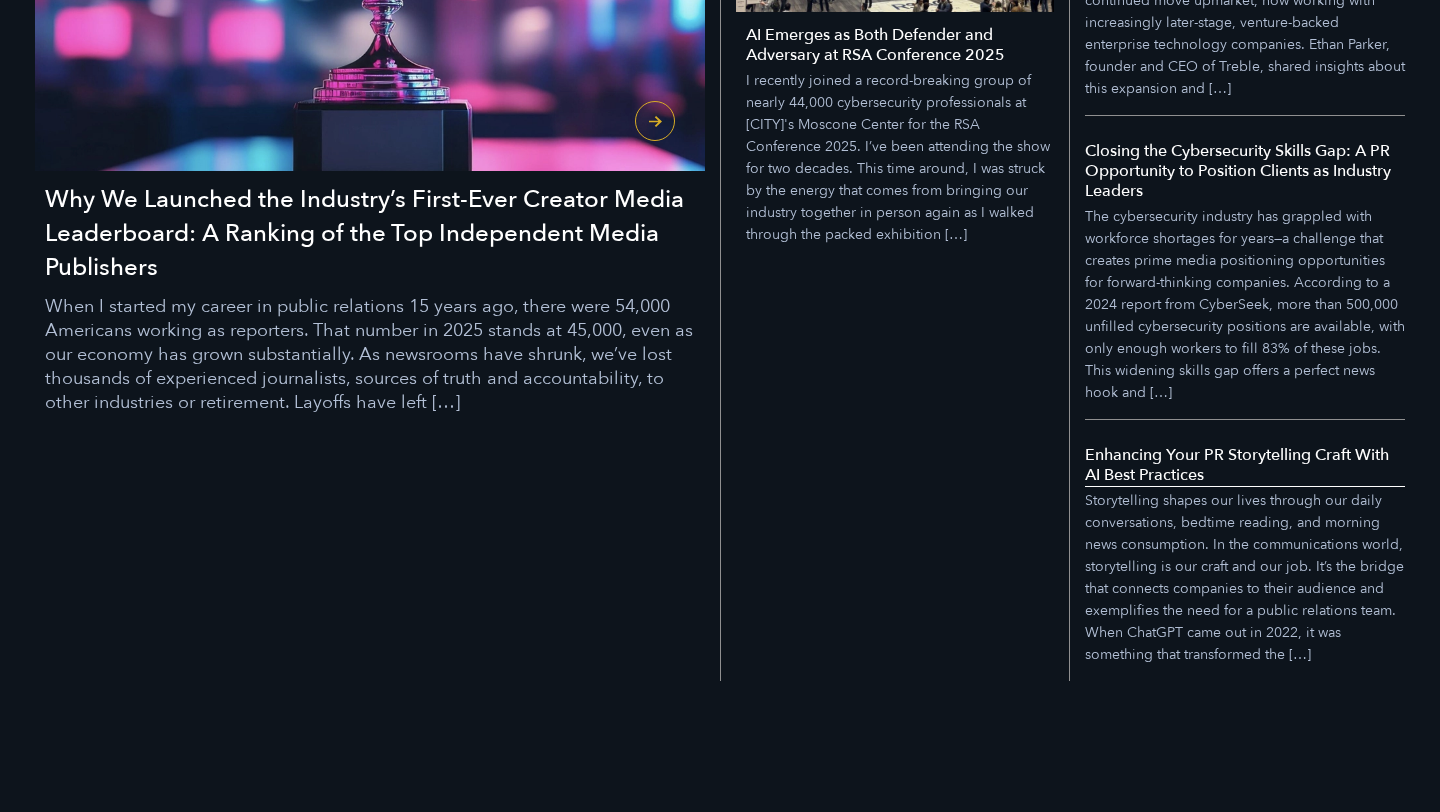 click on "Enhancing Your PR Storytelling Craft With AI Best Practices" at bounding box center (1245, 465) 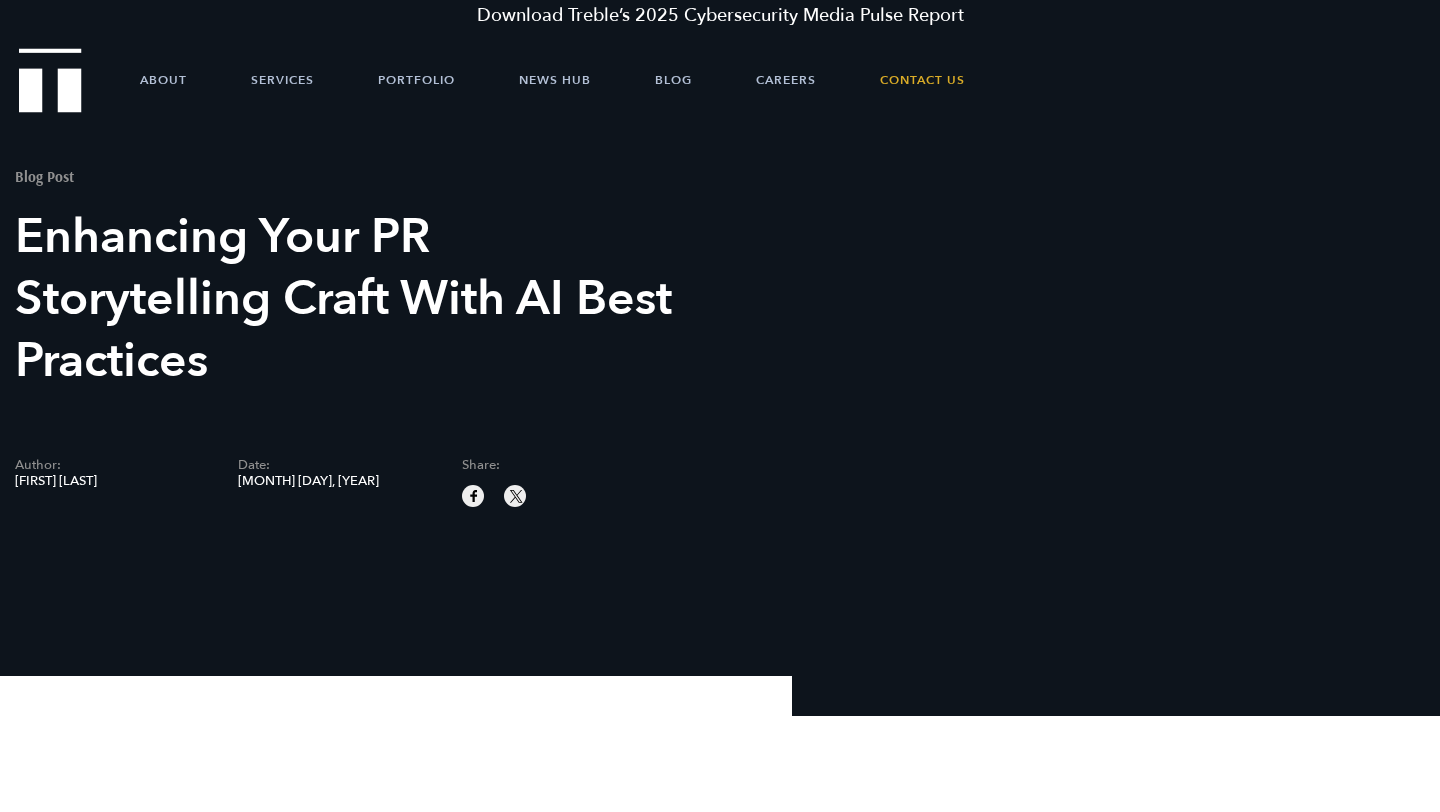 scroll, scrollTop: 0, scrollLeft: 0, axis: both 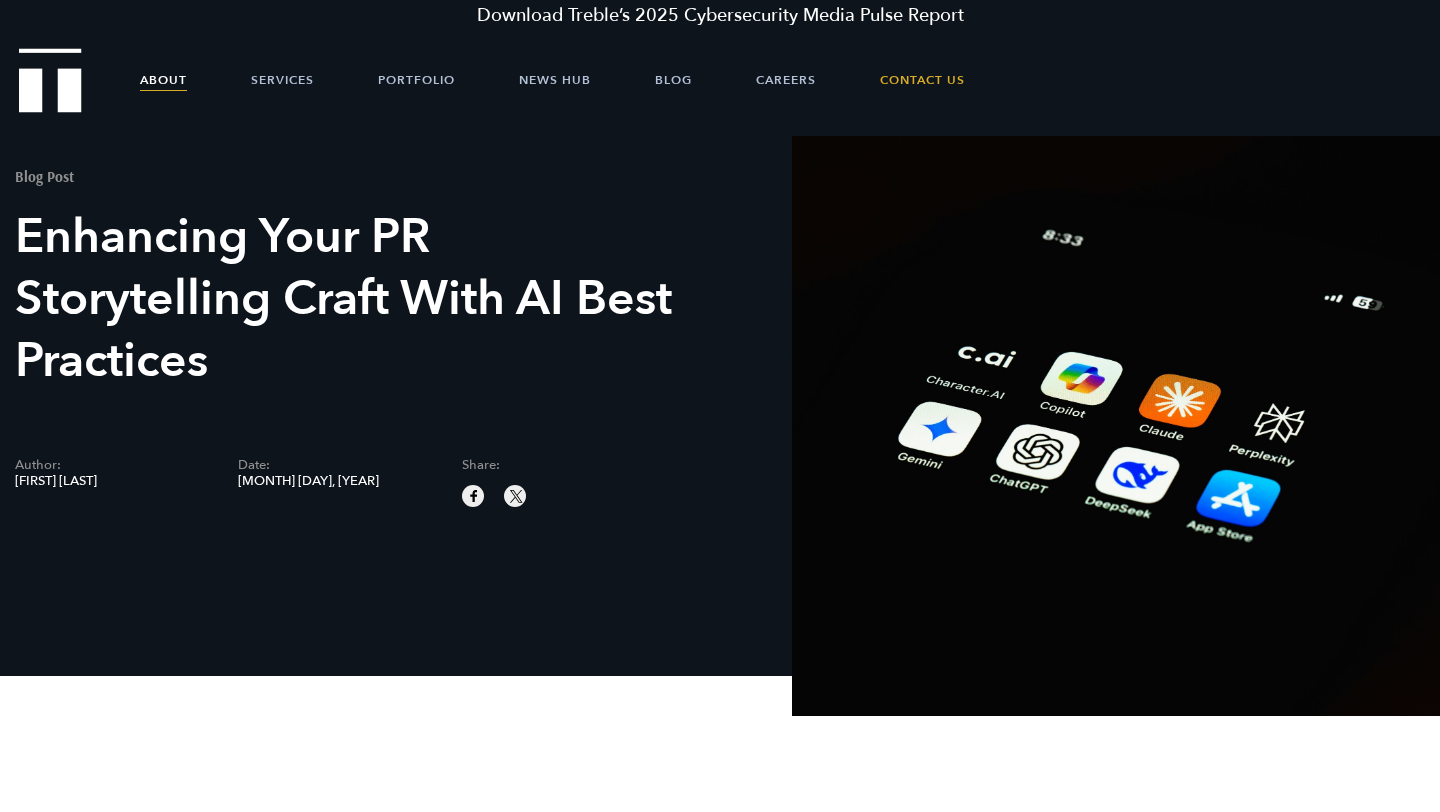 click on "About" at bounding box center (163, 80) 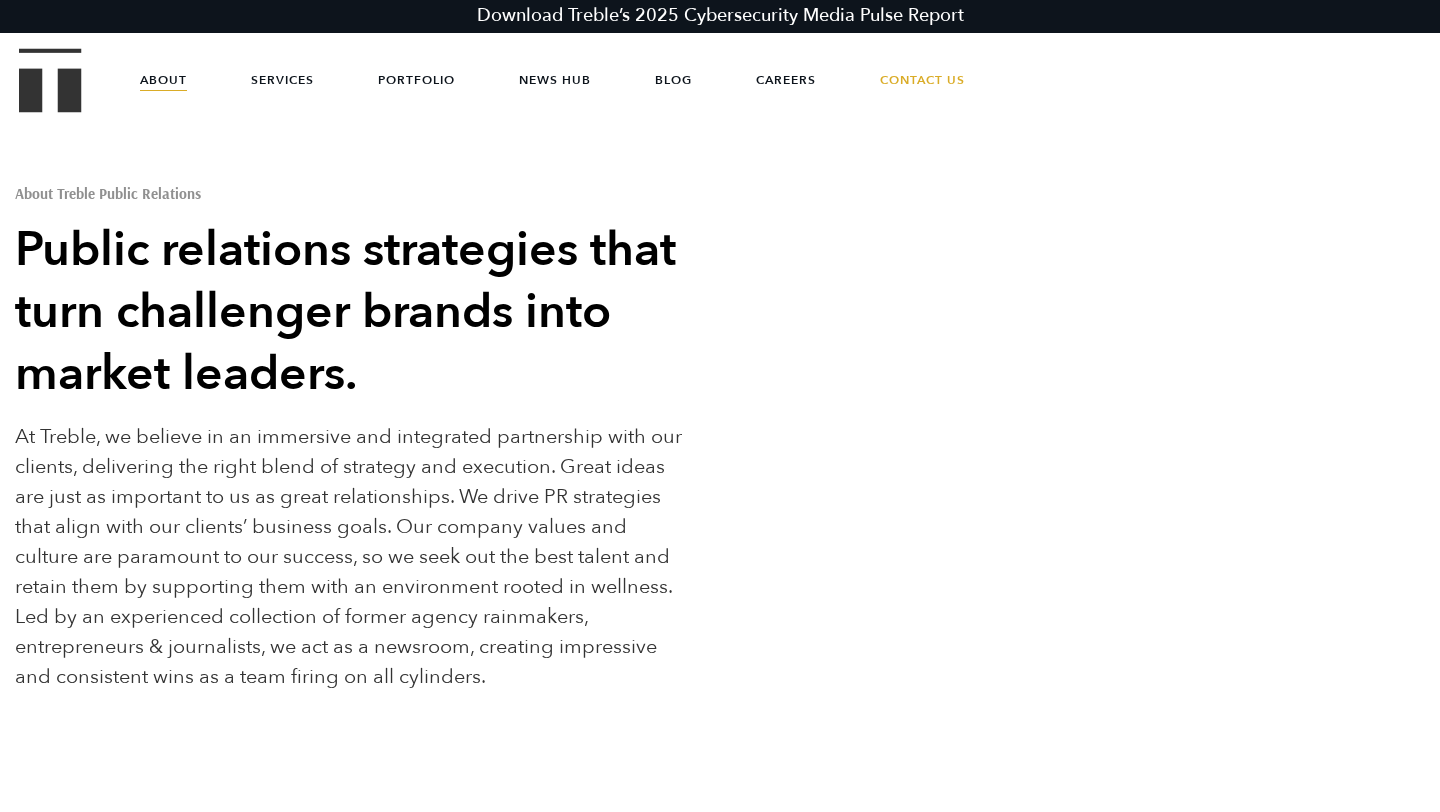 scroll, scrollTop: 0, scrollLeft: 0, axis: both 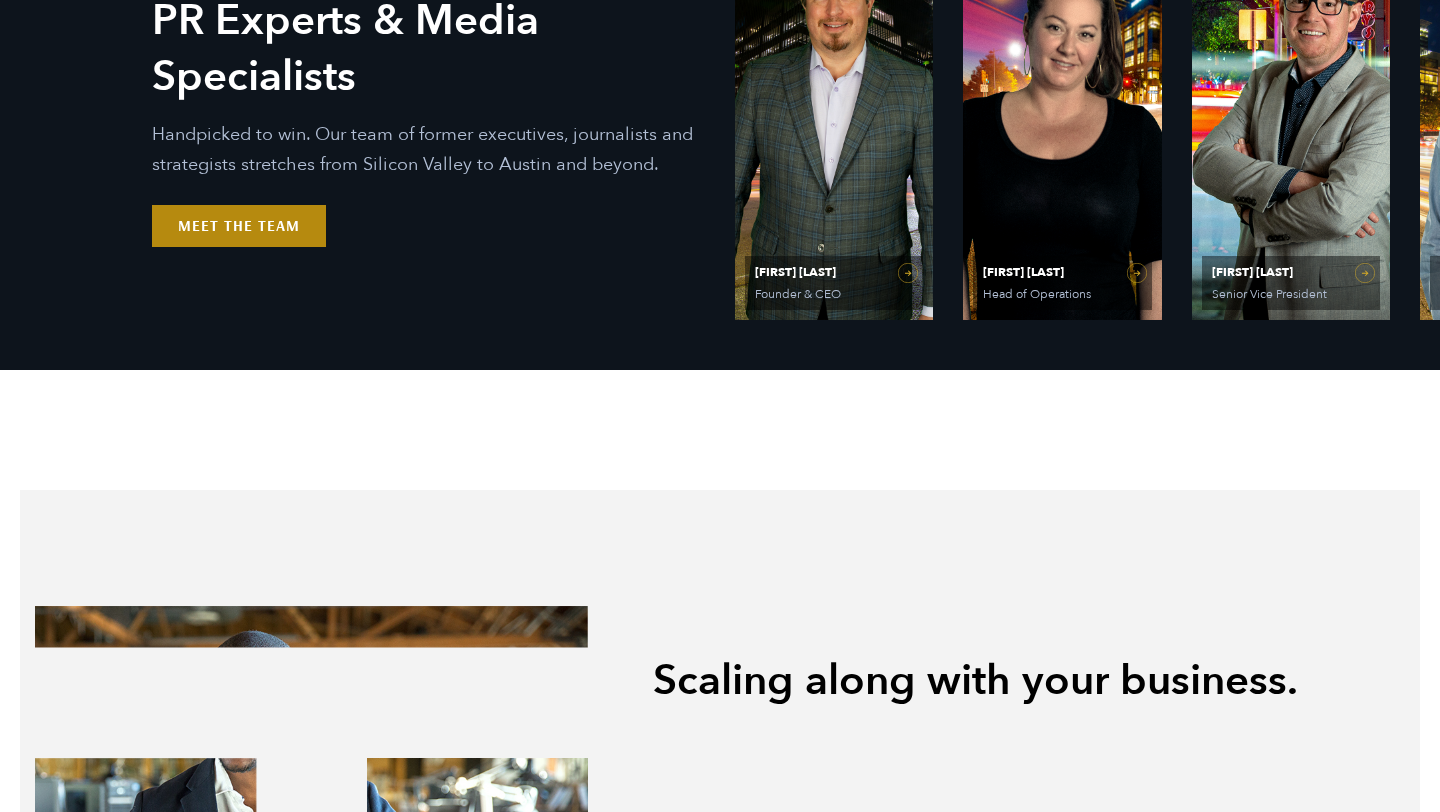 click on "Meet the Team" at bounding box center (239, 226) 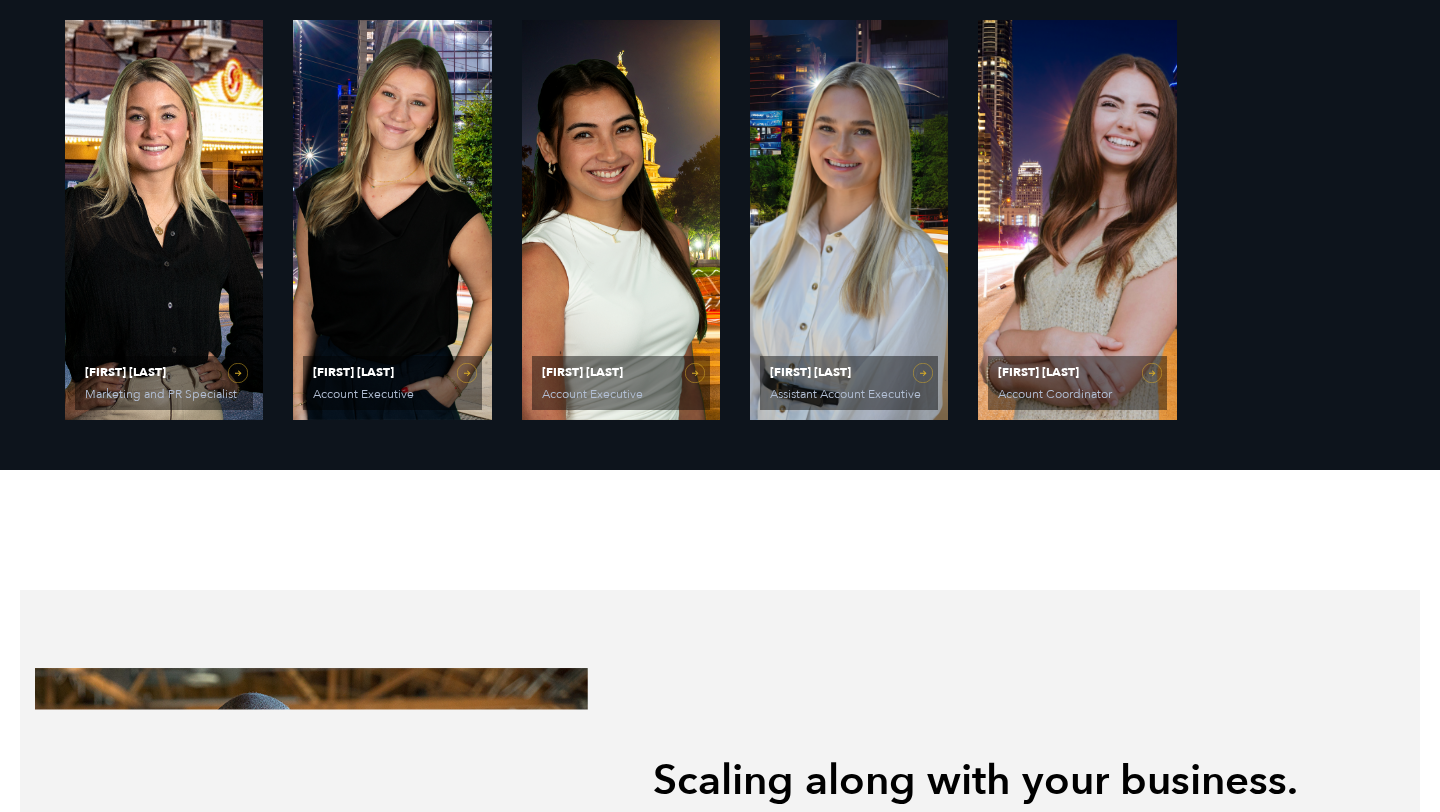 scroll, scrollTop: 1758, scrollLeft: 0, axis: vertical 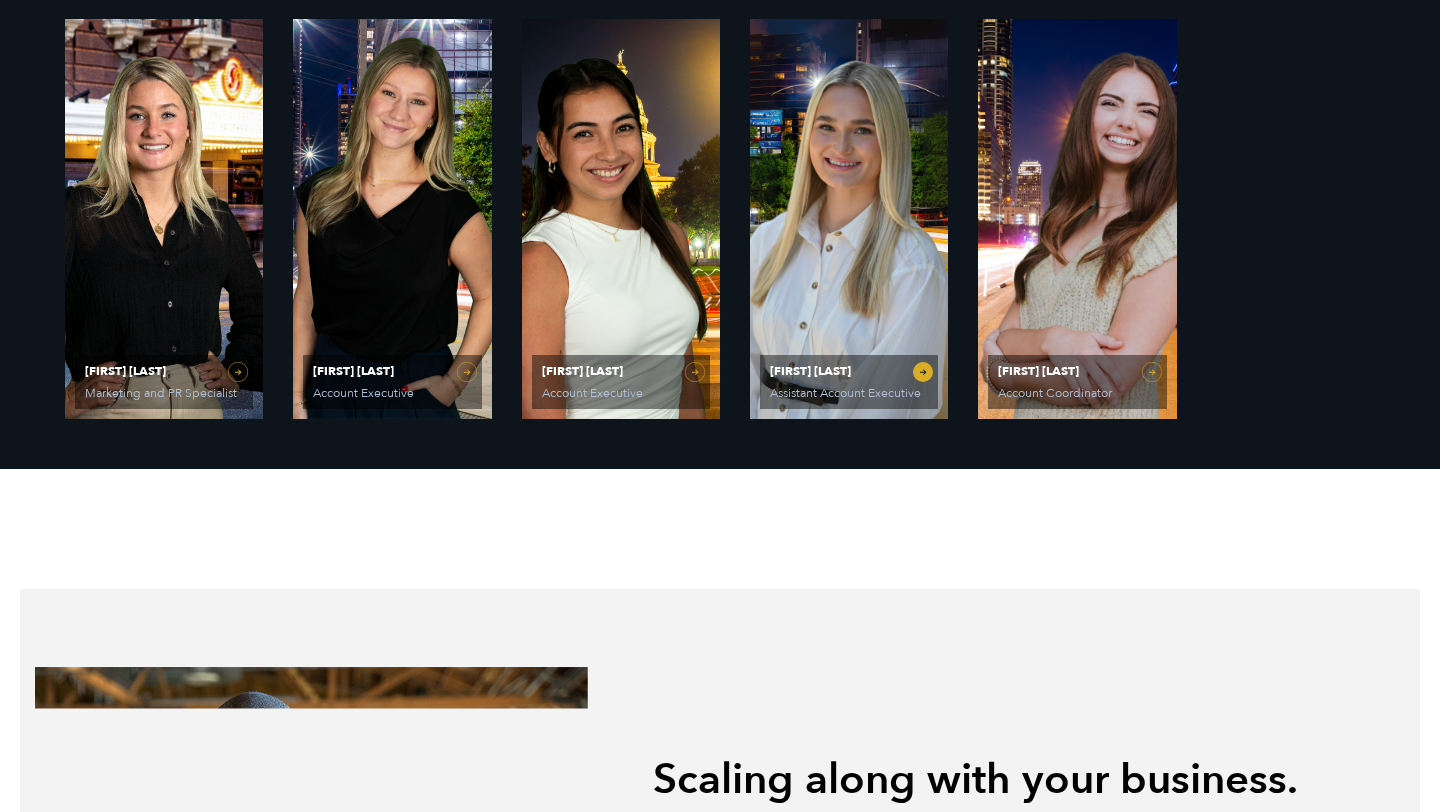 click on "[FIRST] [LAST] Assistant Account Executive" at bounding box center [849, 219] 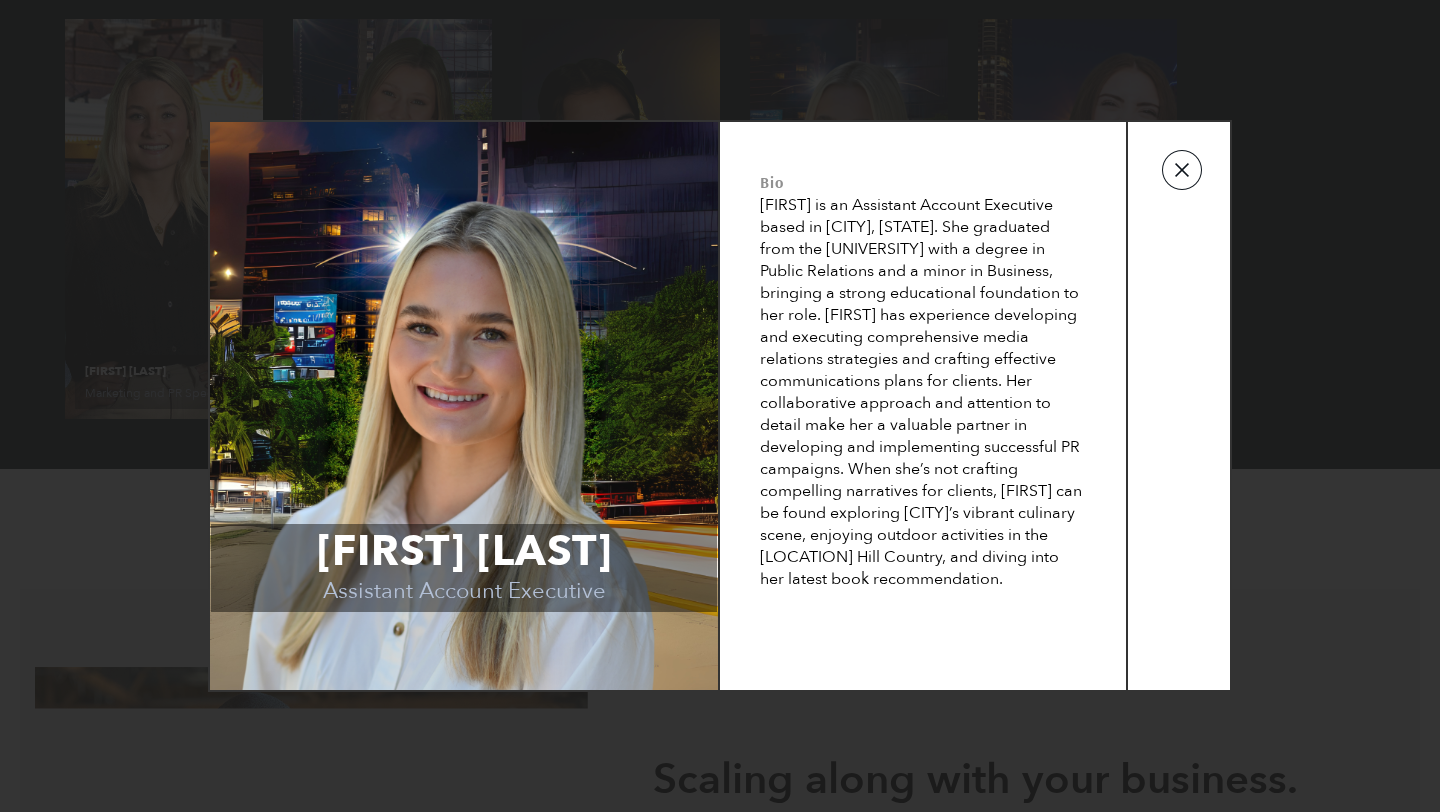 click at bounding box center [1182, 170] 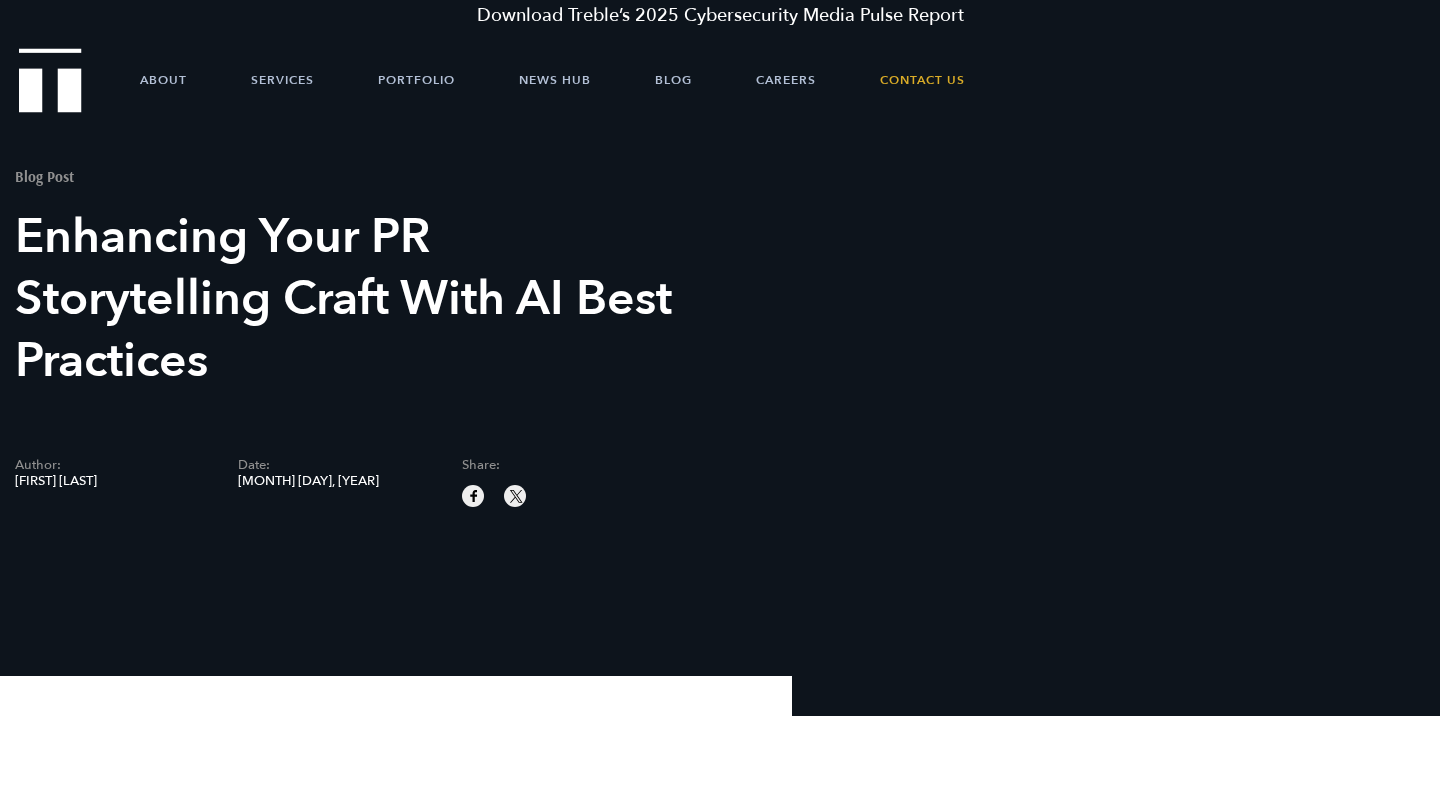 scroll, scrollTop: 0, scrollLeft: 0, axis: both 